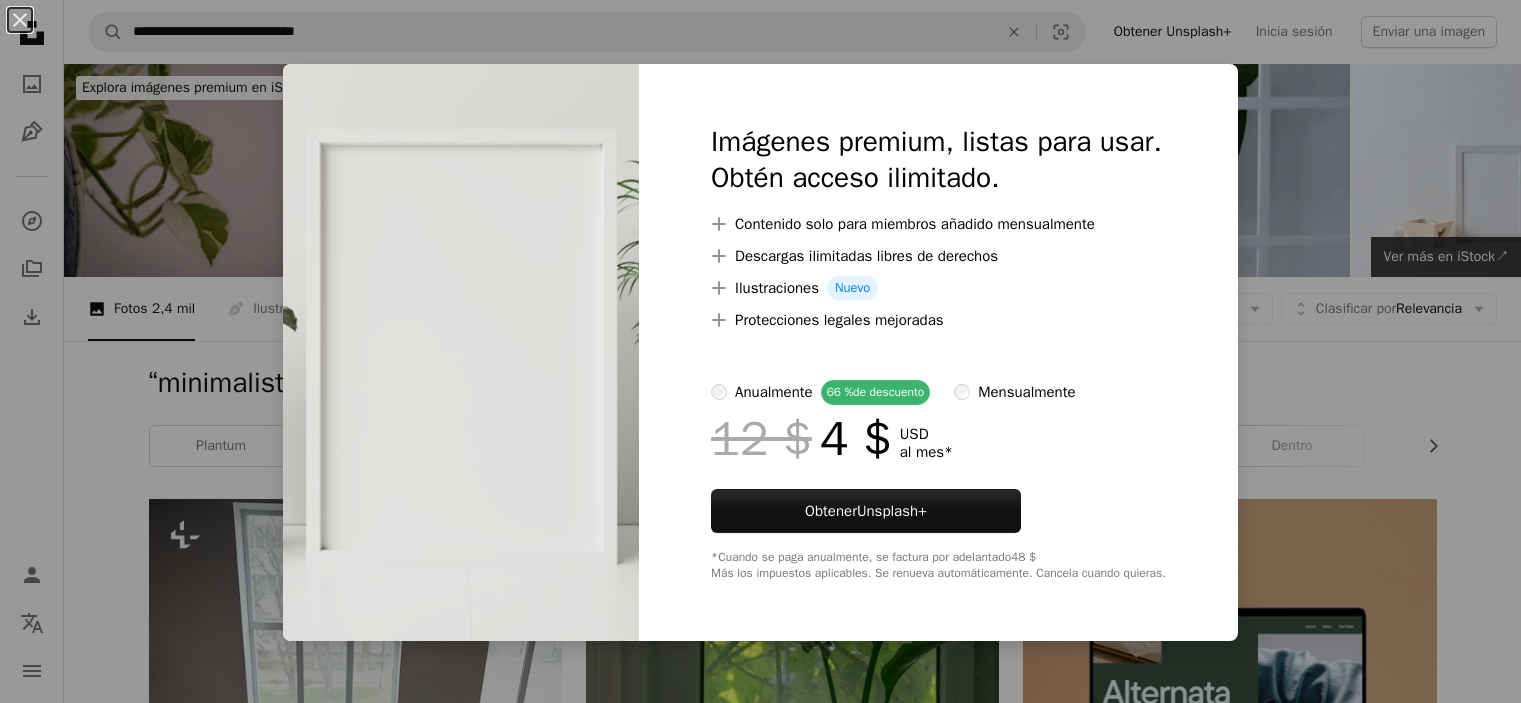 scroll, scrollTop: 3000, scrollLeft: 0, axis: vertical 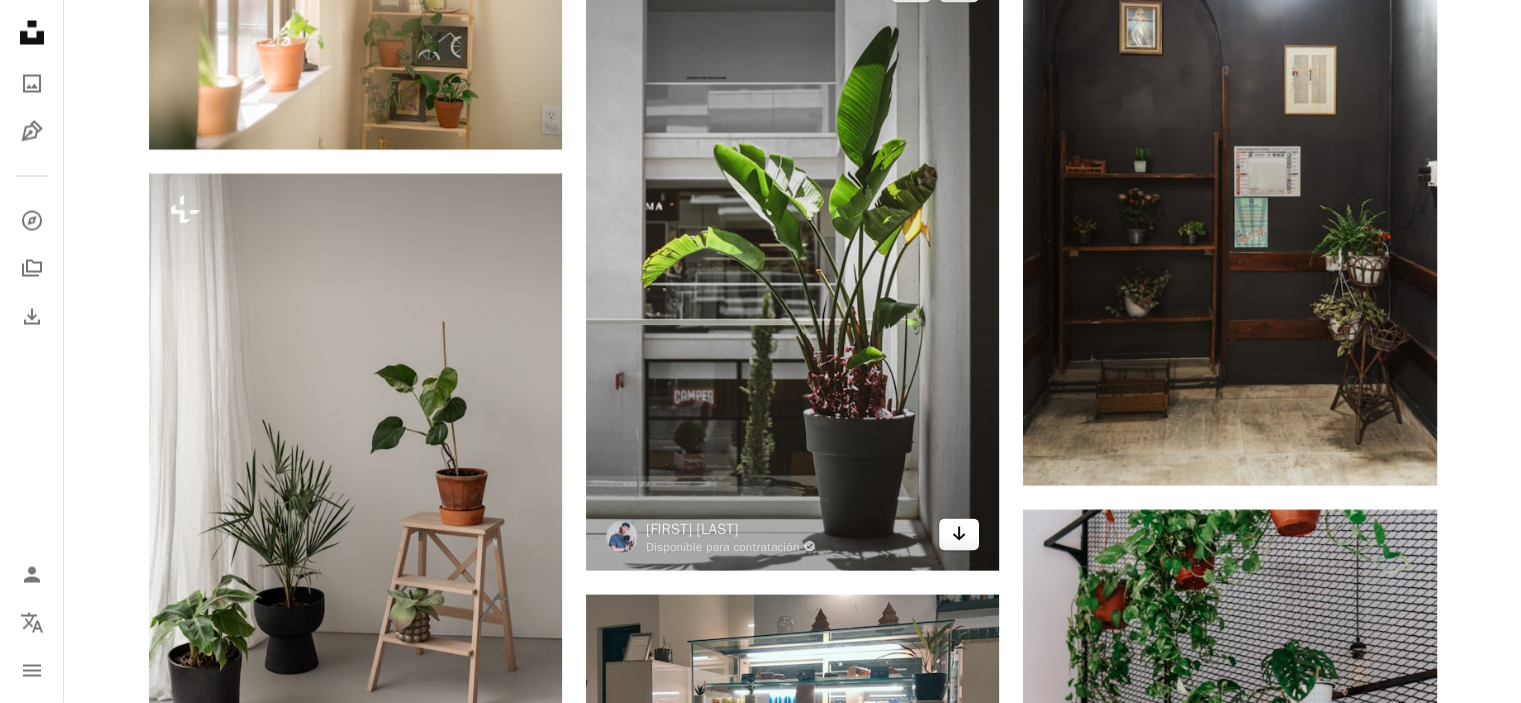 click on "Arrow pointing down" 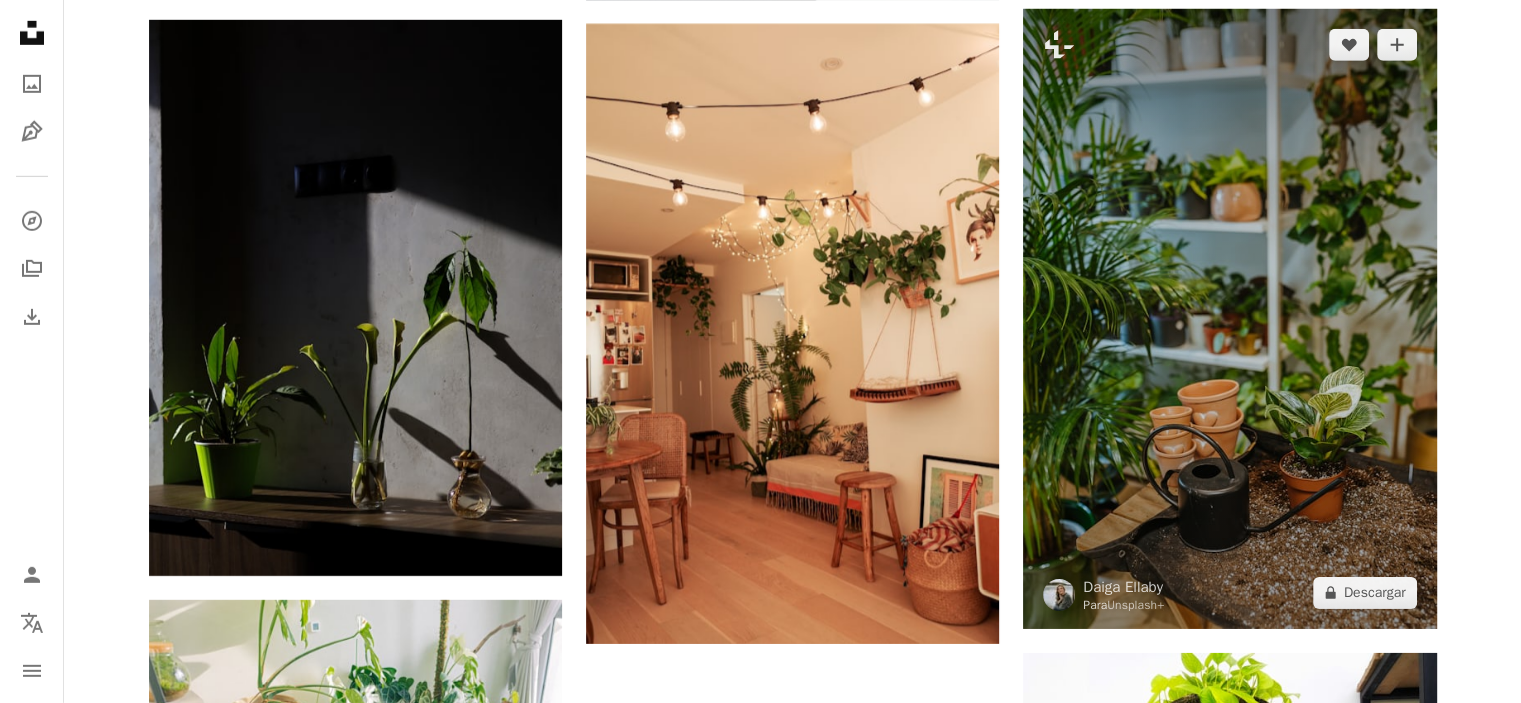 scroll, scrollTop: 6300, scrollLeft: 0, axis: vertical 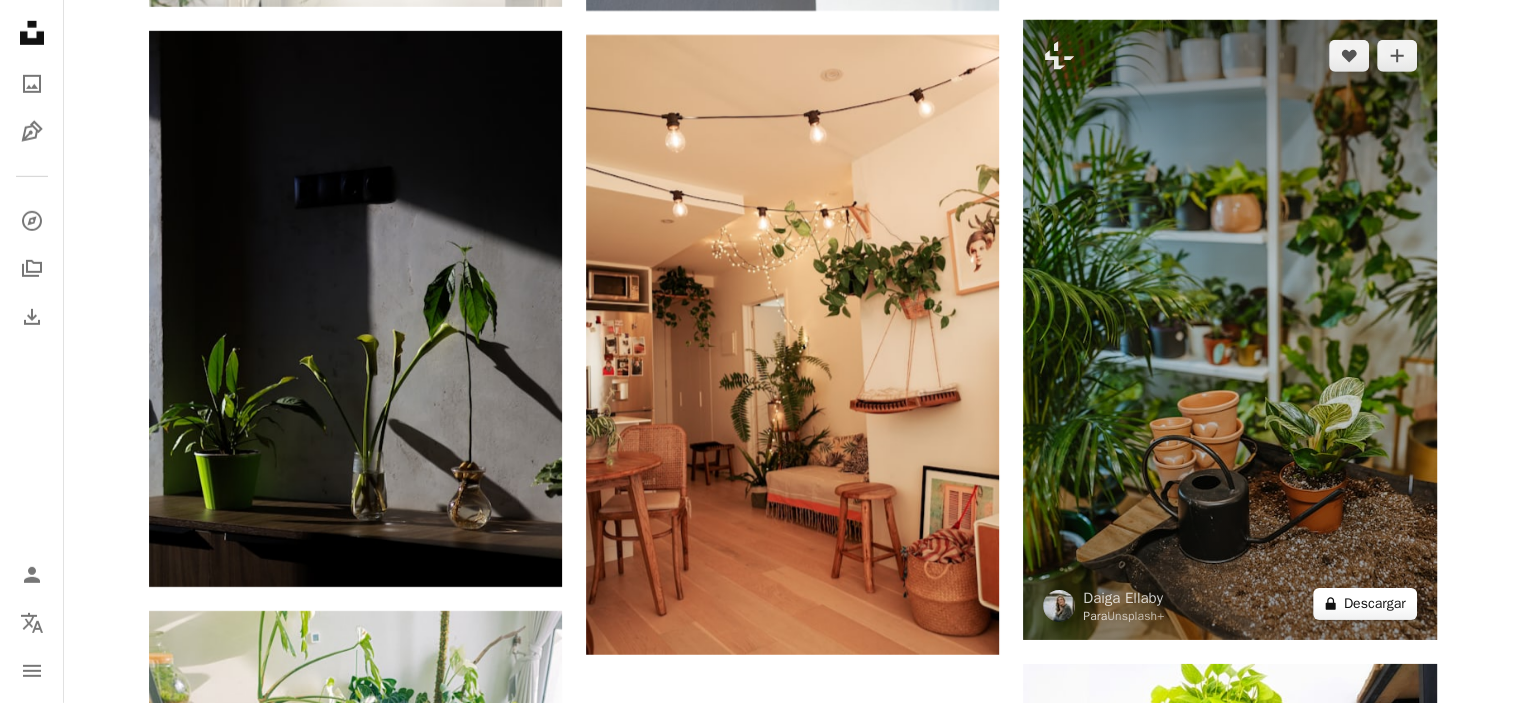 click on "A lock Descargar" at bounding box center (1365, 604) 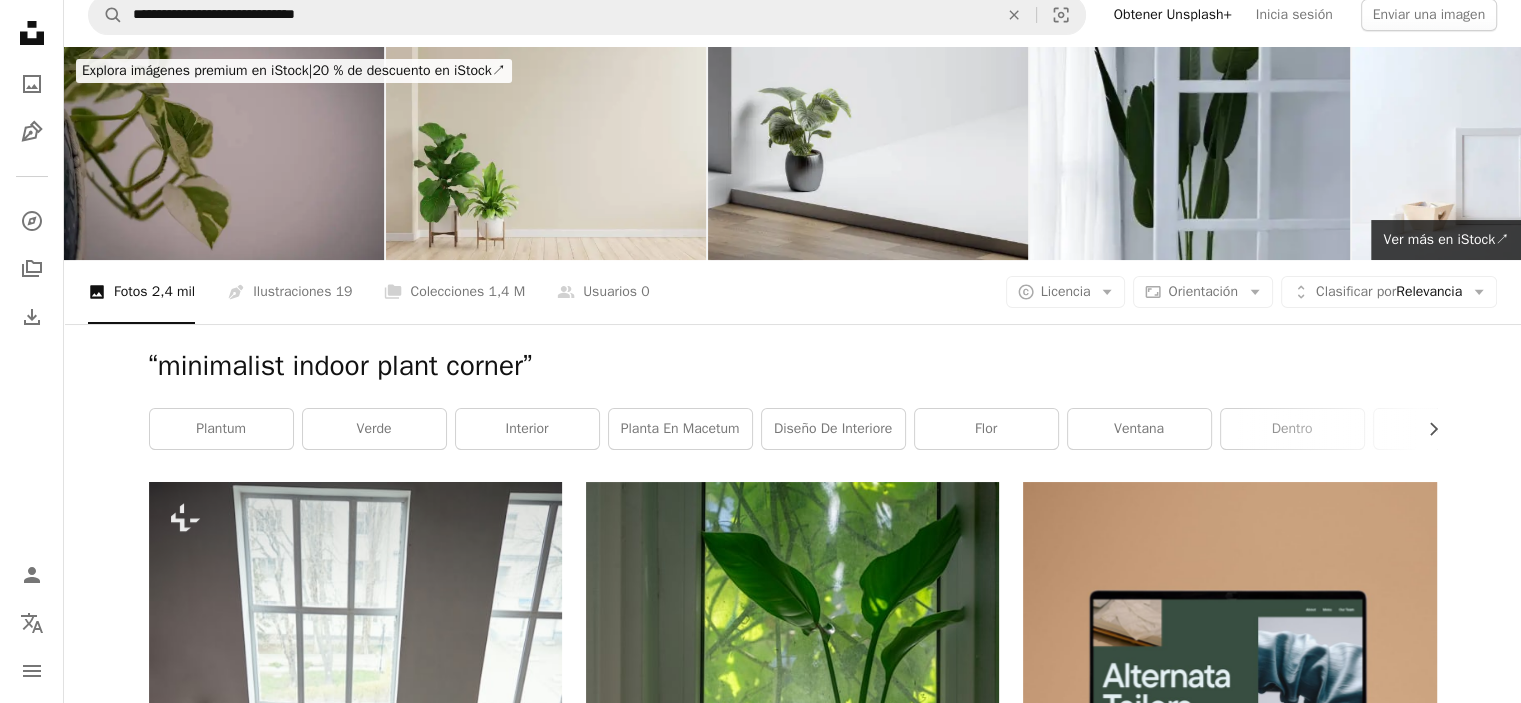 scroll, scrollTop: 0, scrollLeft: 0, axis: both 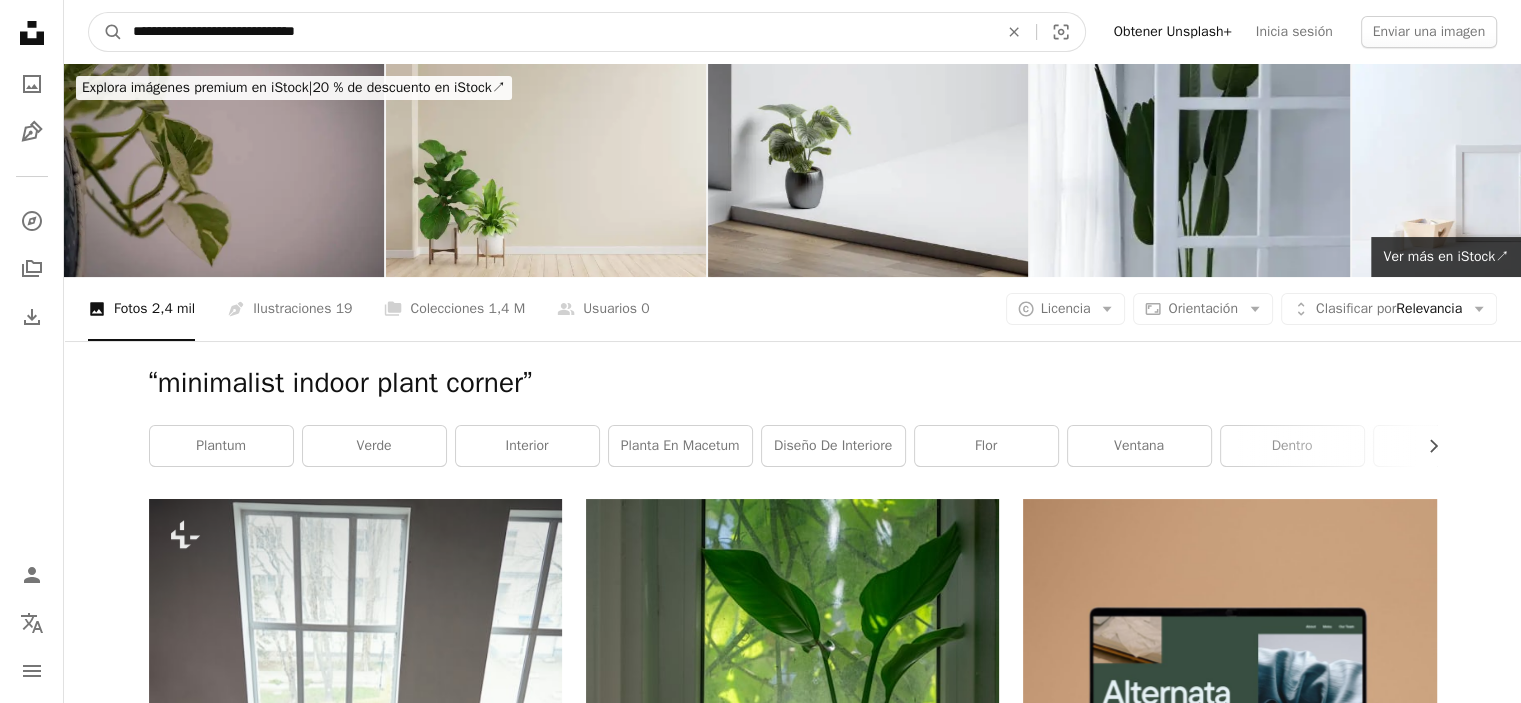 drag, startPoint x: 360, startPoint y: 35, endPoint x: 124, endPoint y: 31, distance: 236.03389 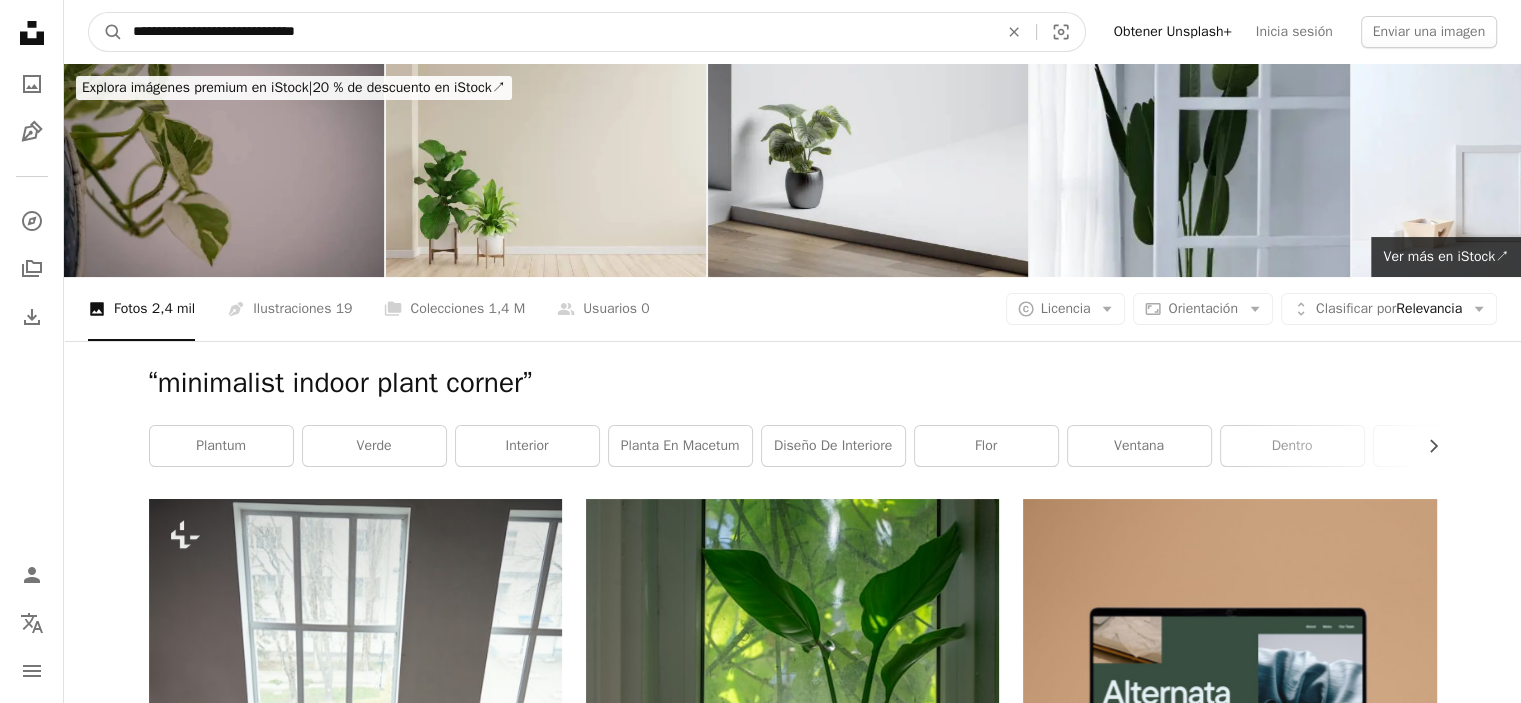 paste 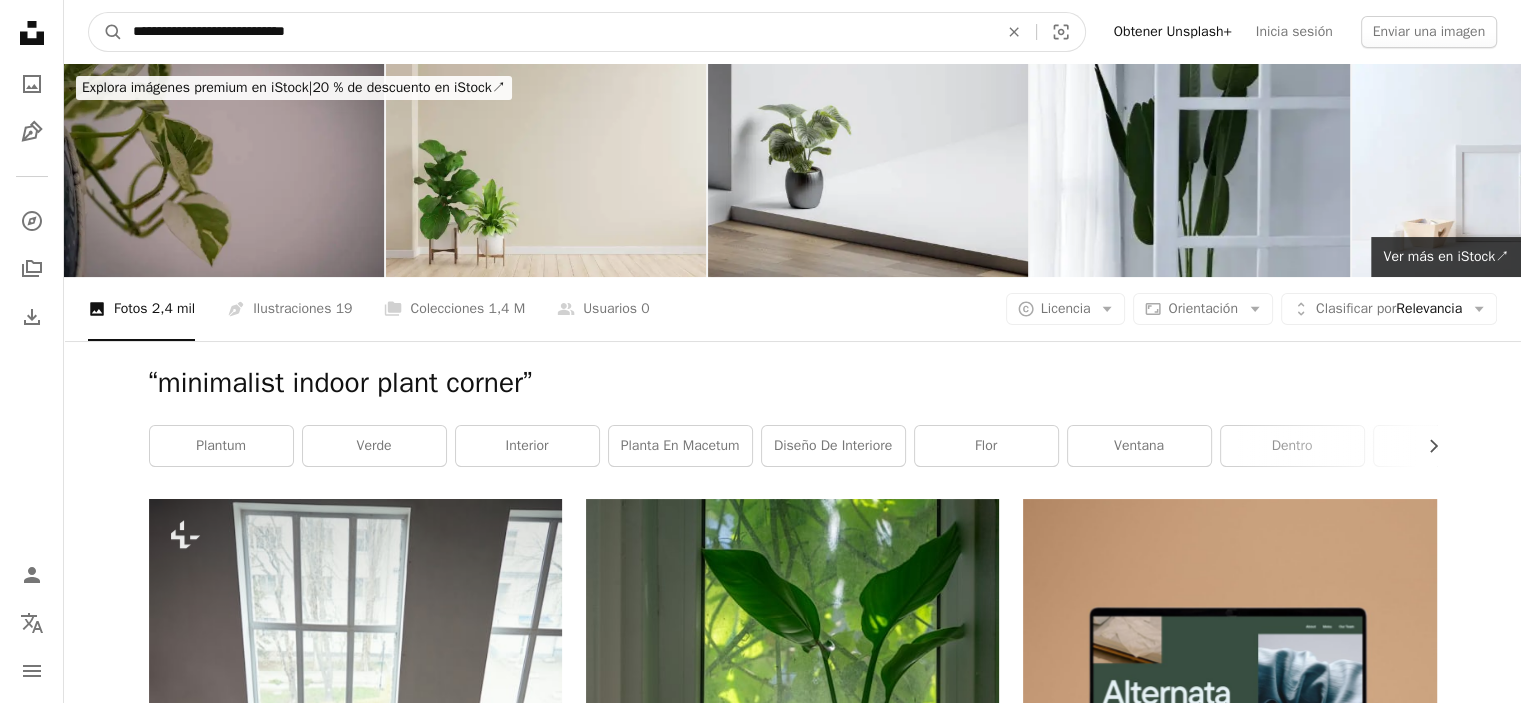 type on "**********" 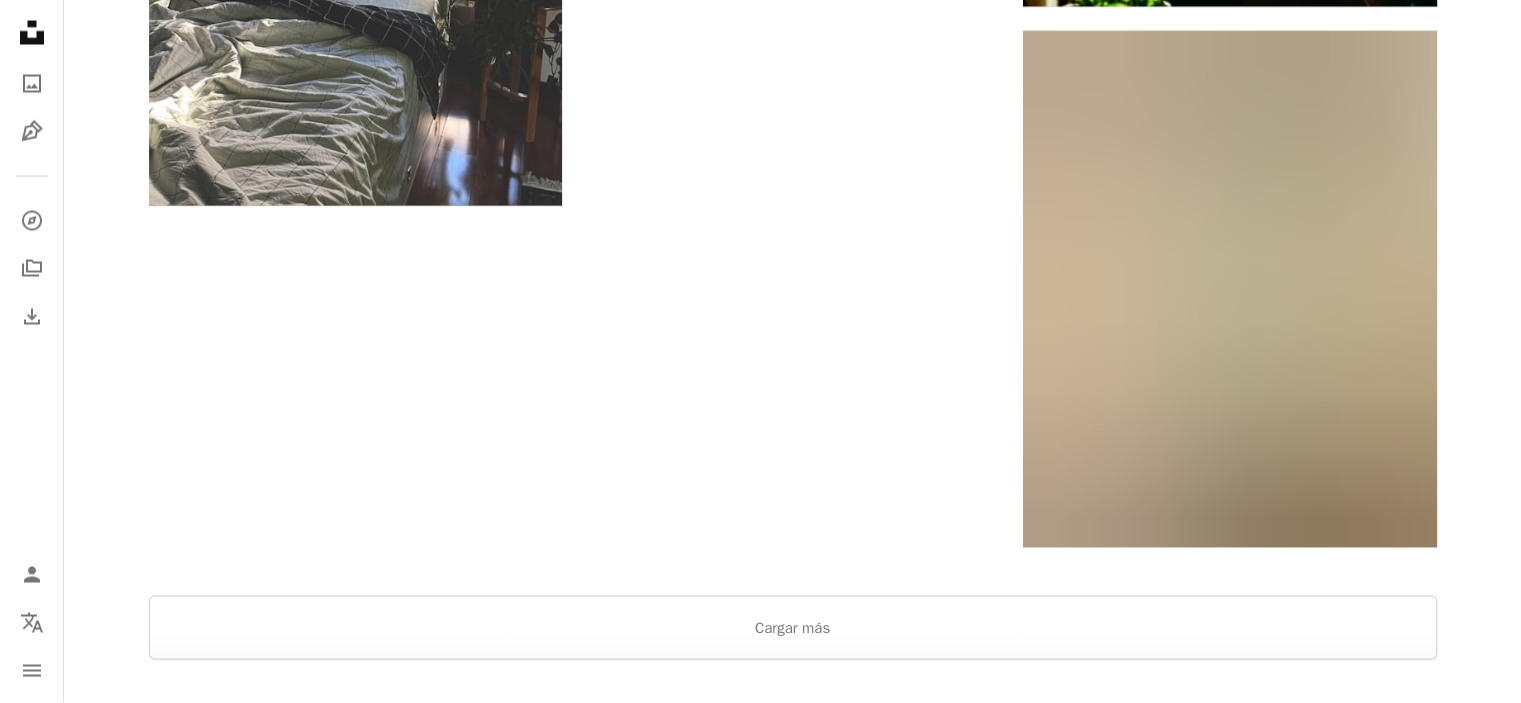 scroll, scrollTop: 3900, scrollLeft: 0, axis: vertical 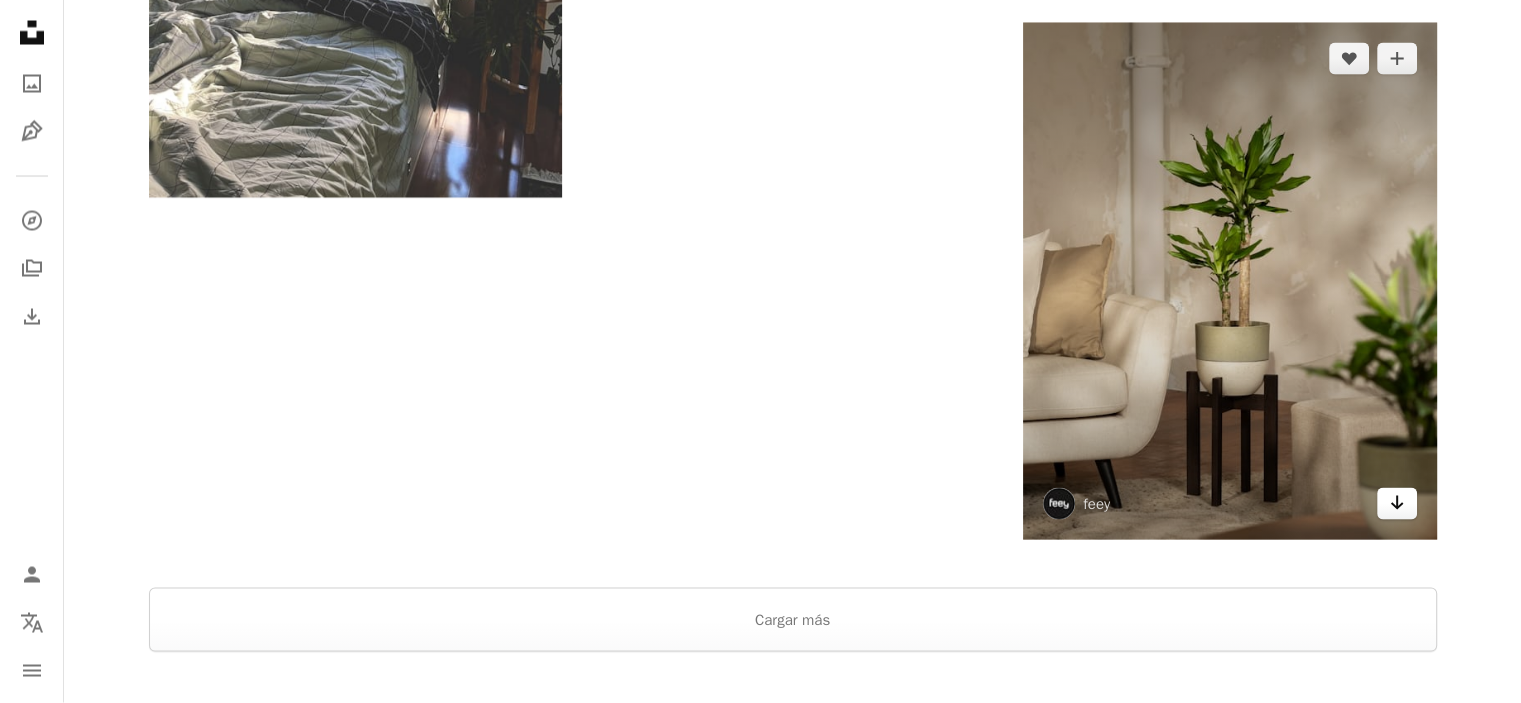 click 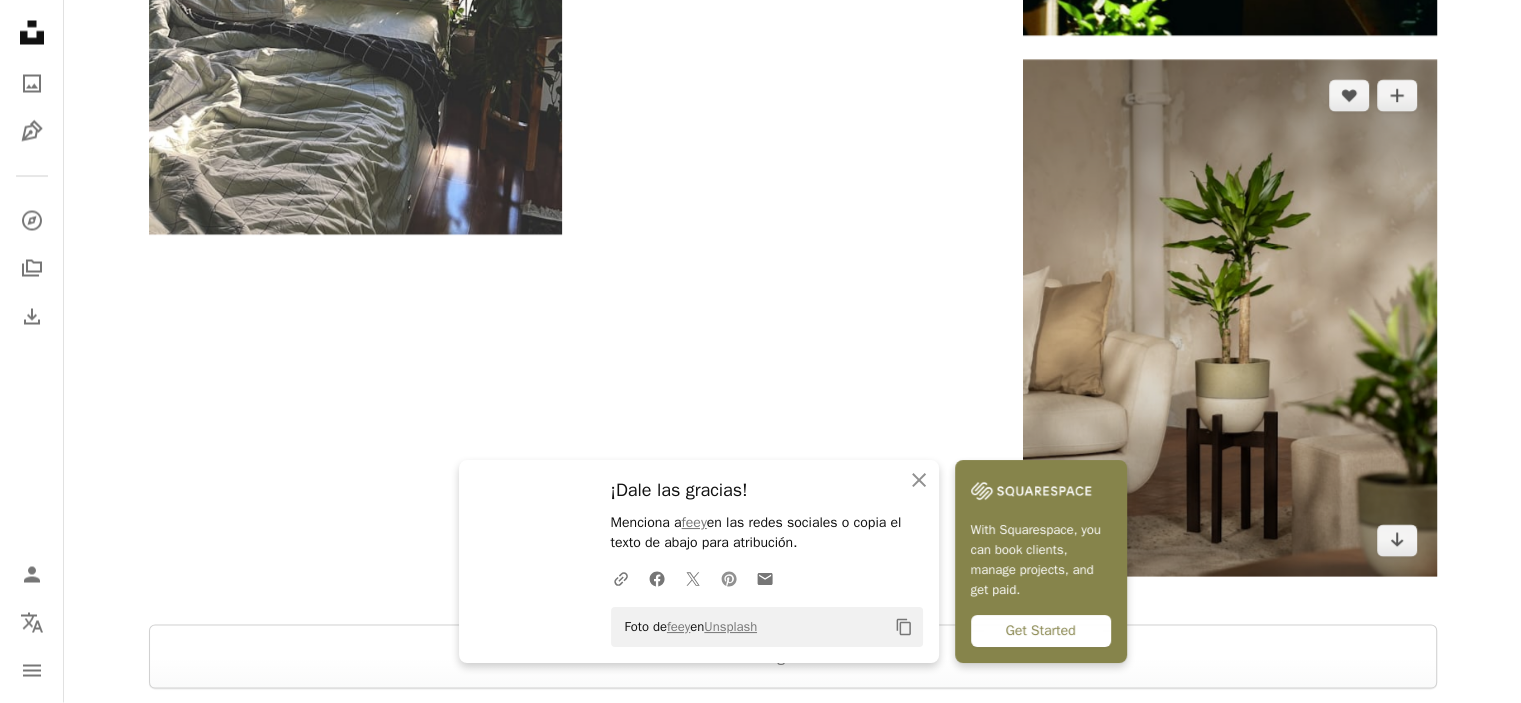 scroll, scrollTop: 3800, scrollLeft: 0, axis: vertical 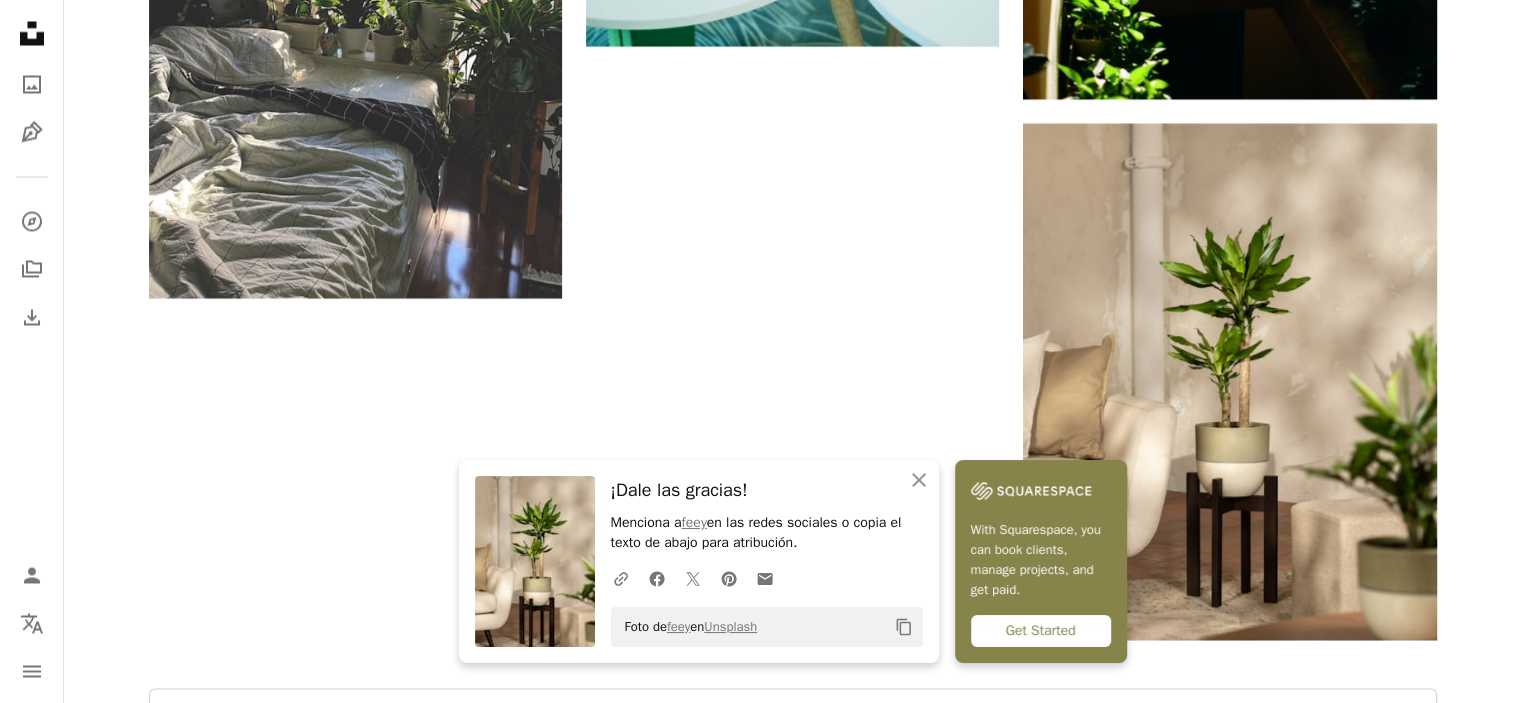 click on "[FIRST] [LAST]" at bounding box center (793, -1331) 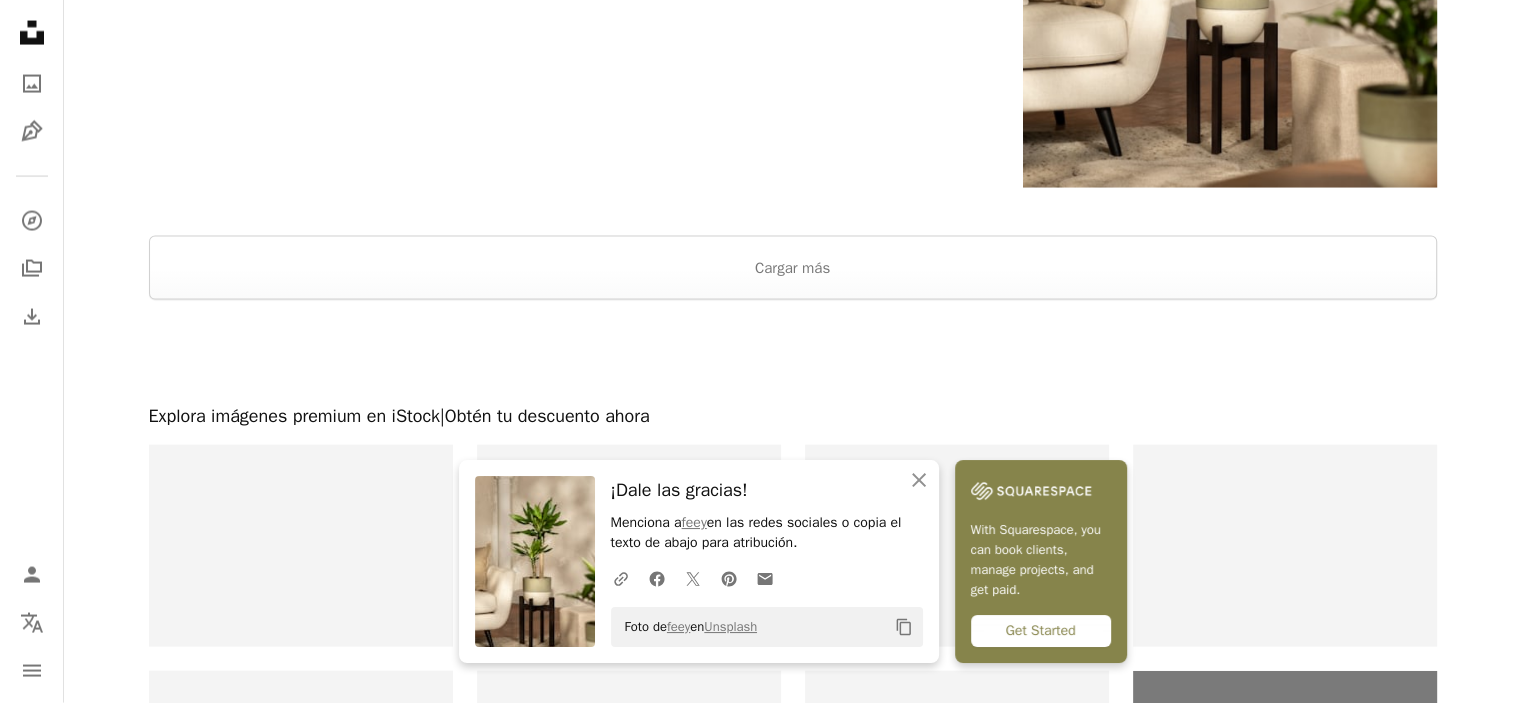 scroll, scrollTop: 4152, scrollLeft: 0, axis: vertical 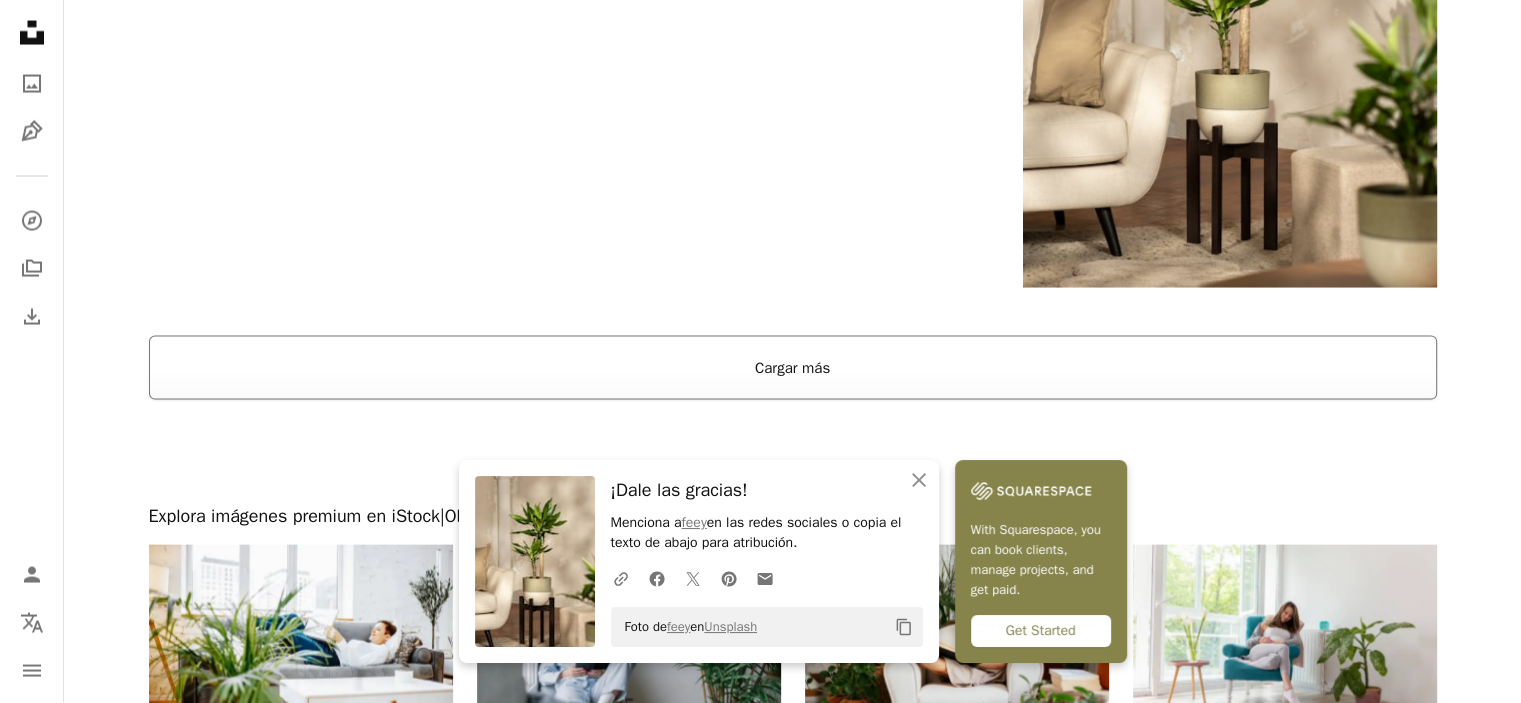 click on "Cargar más" at bounding box center (793, 368) 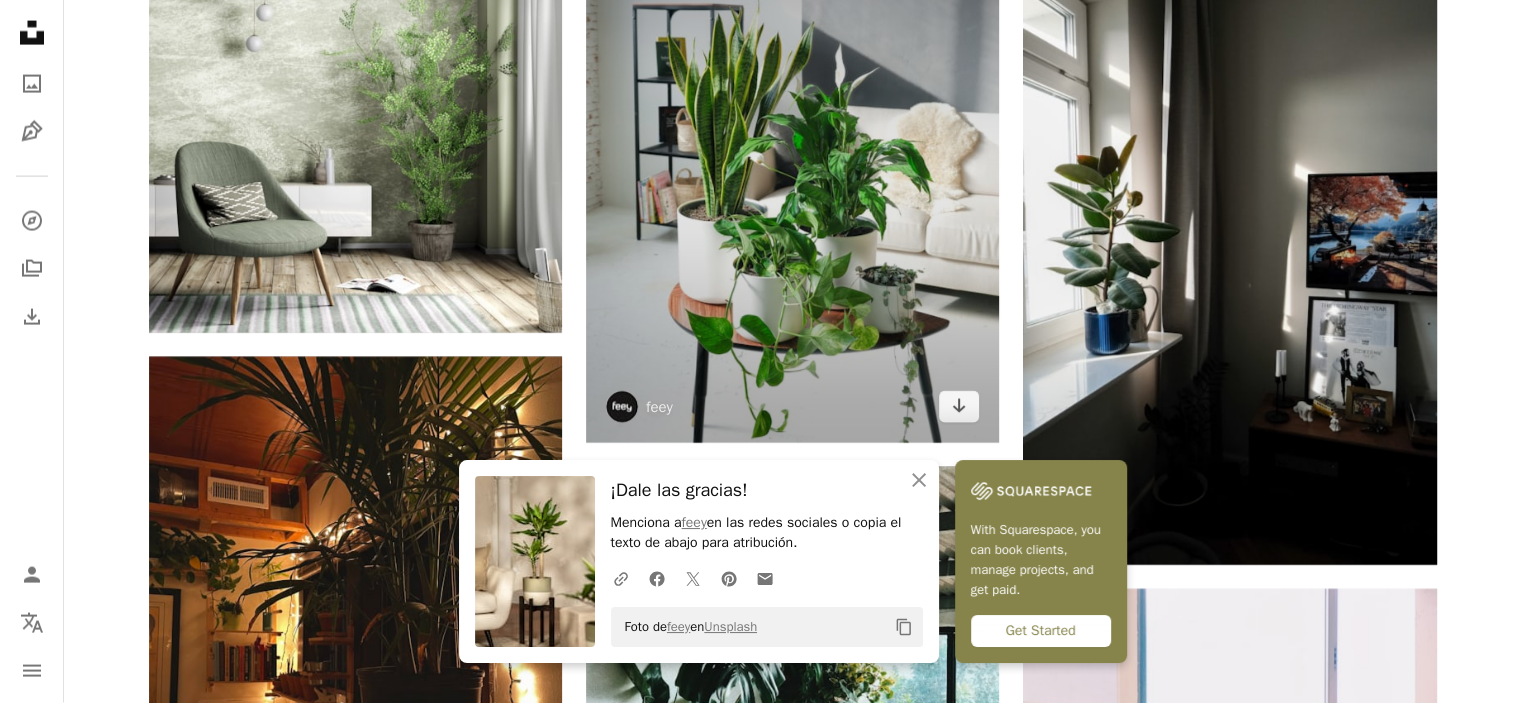 scroll, scrollTop: 4552, scrollLeft: 0, axis: vertical 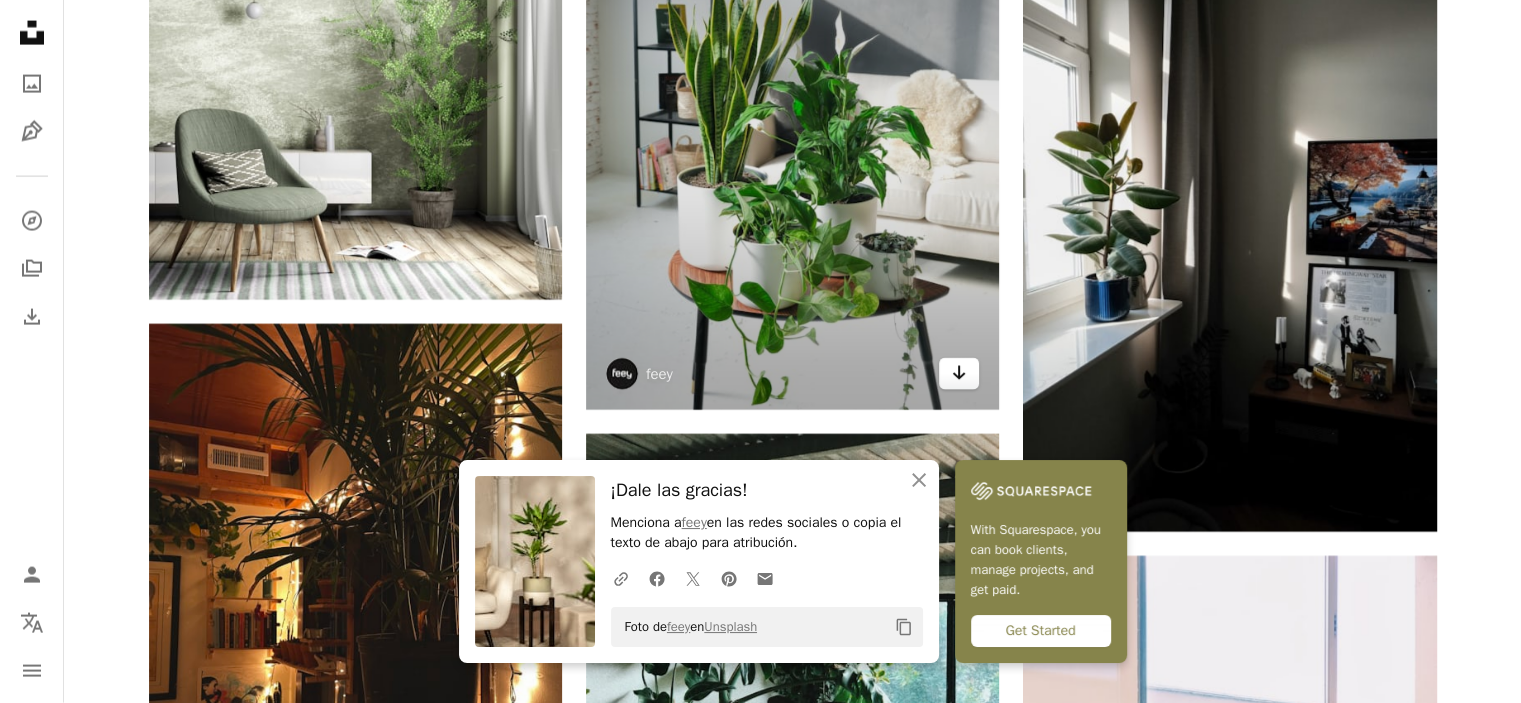 click on "Arrow pointing down" 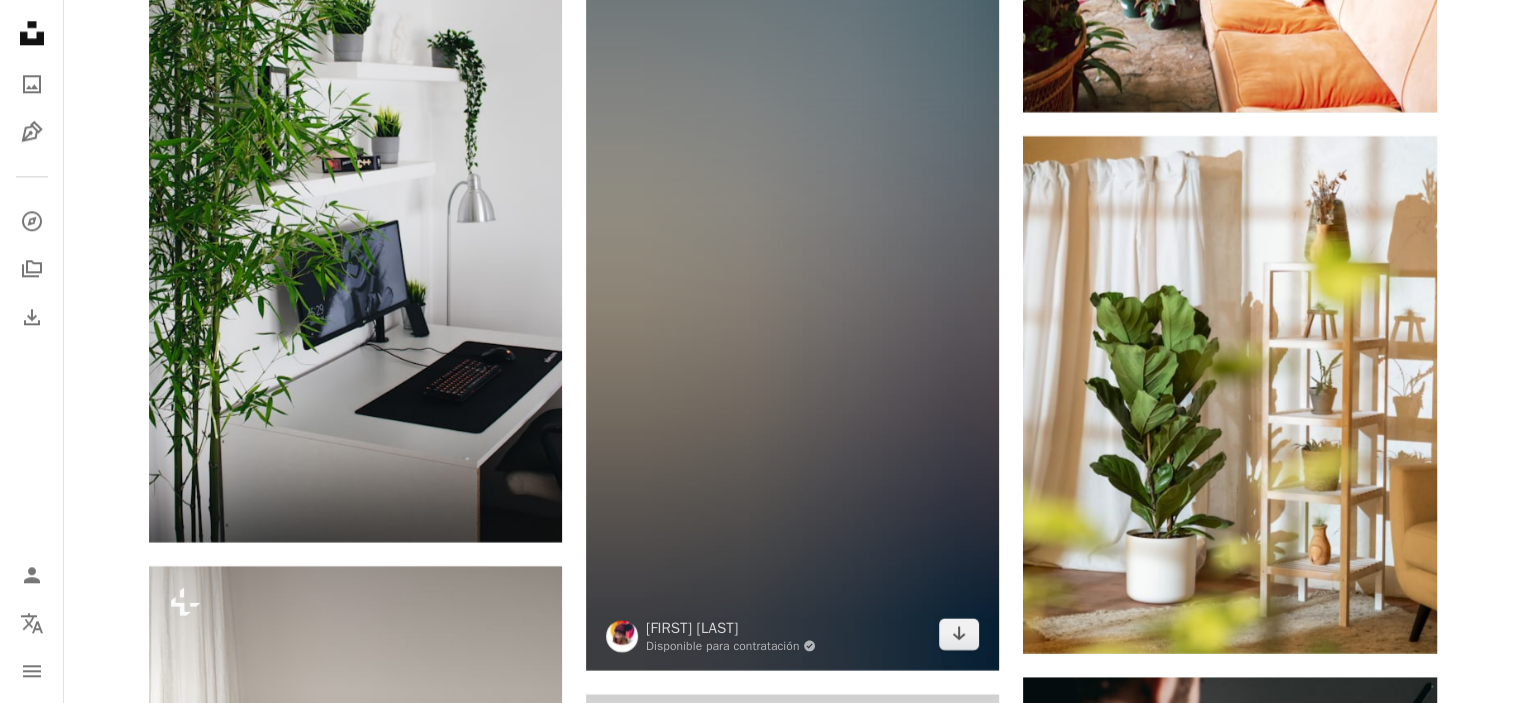 scroll, scrollTop: 9952, scrollLeft: 0, axis: vertical 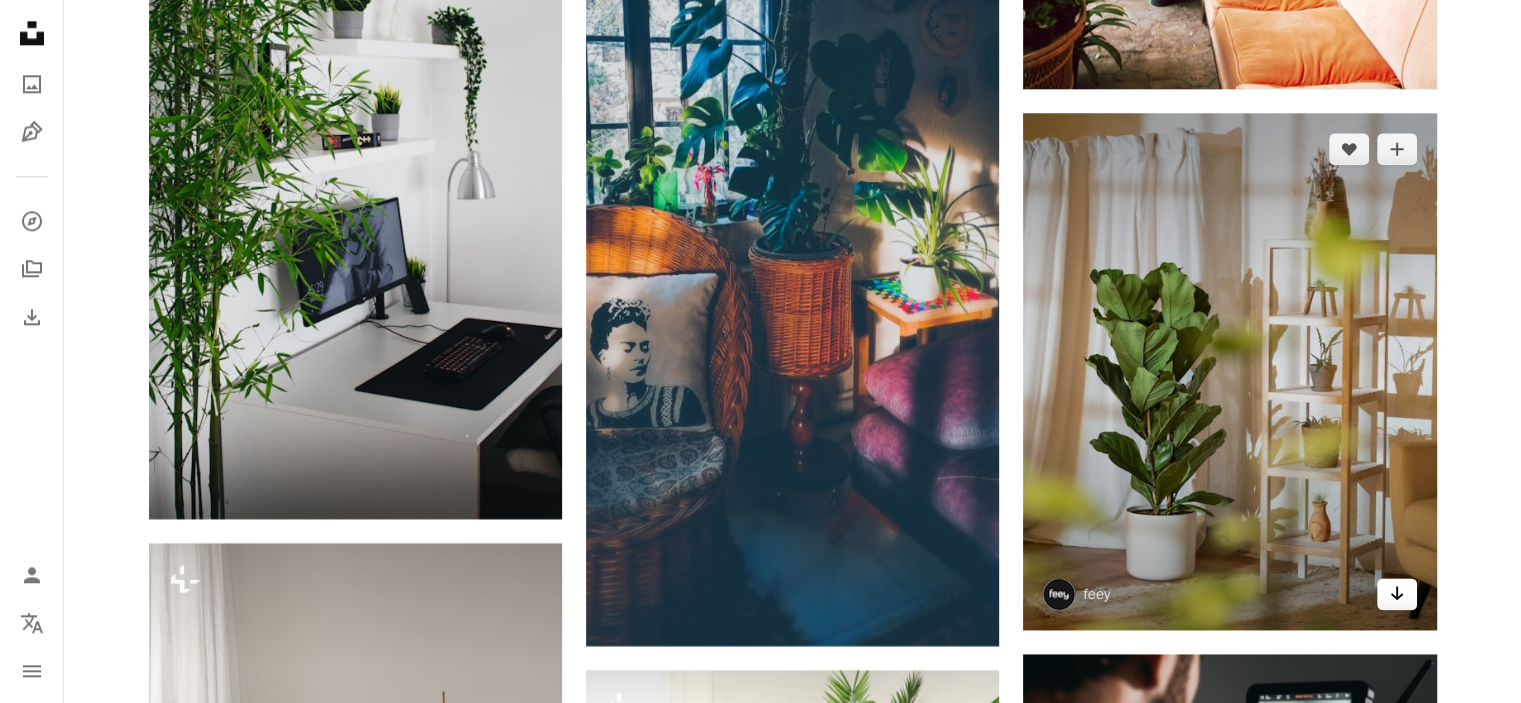 click on "Arrow pointing down" 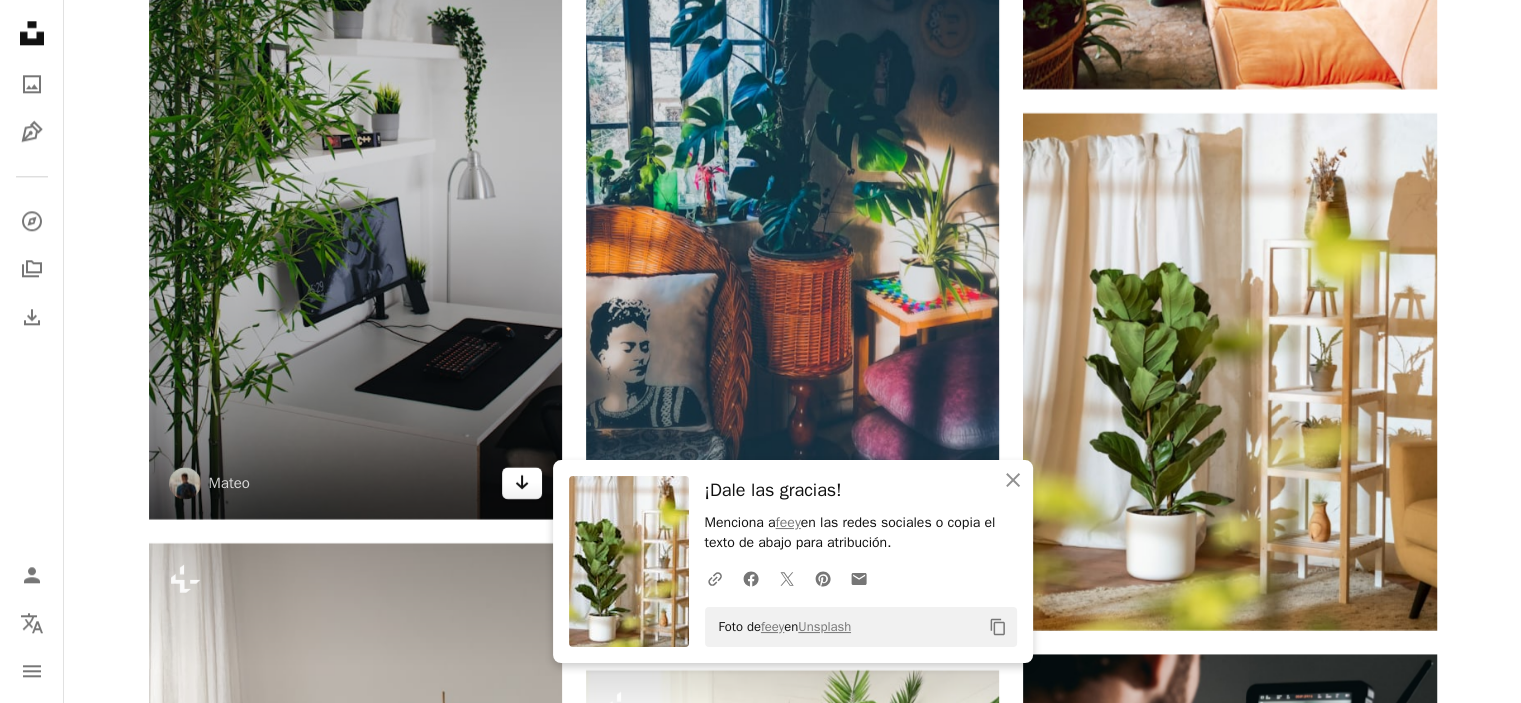 click on "Arrow pointing down" 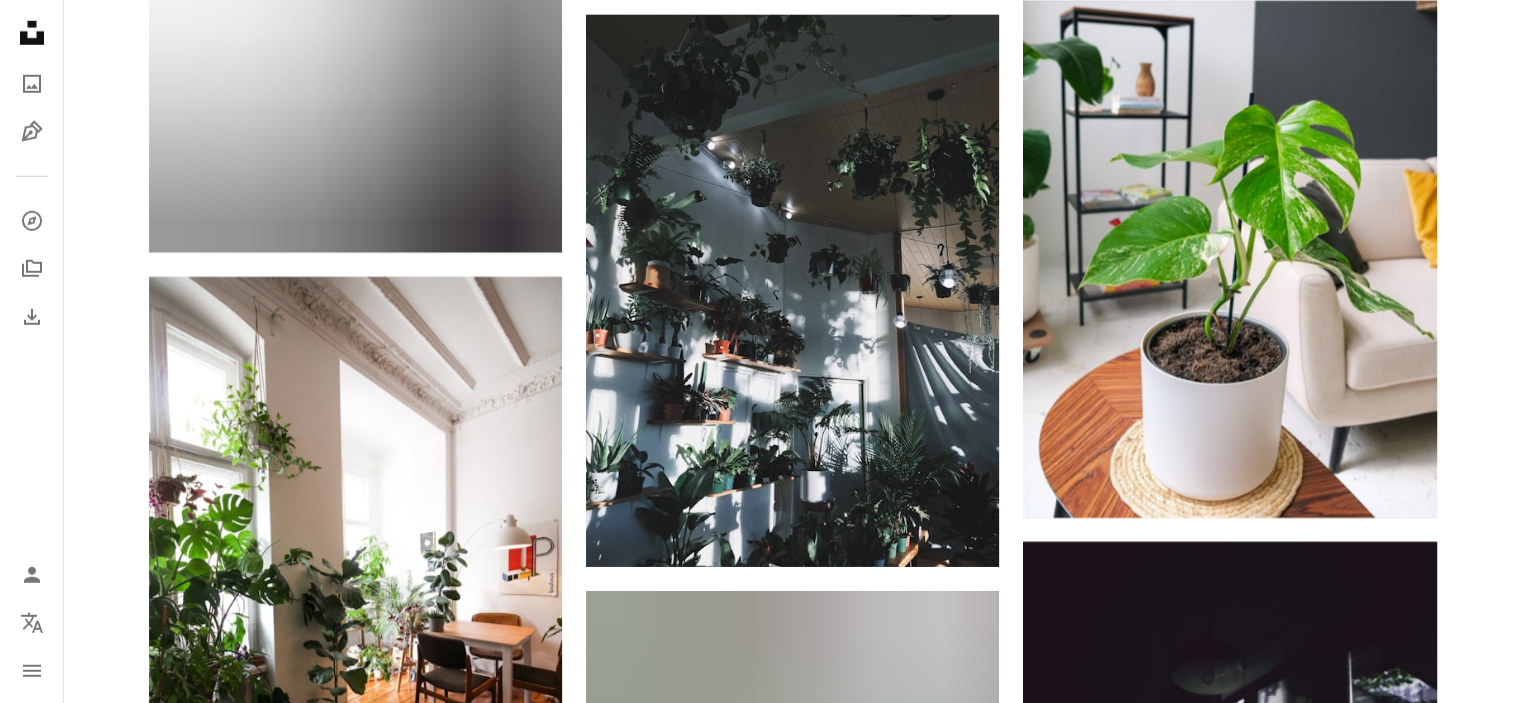scroll, scrollTop: 13552, scrollLeft: 0, axis: vertical 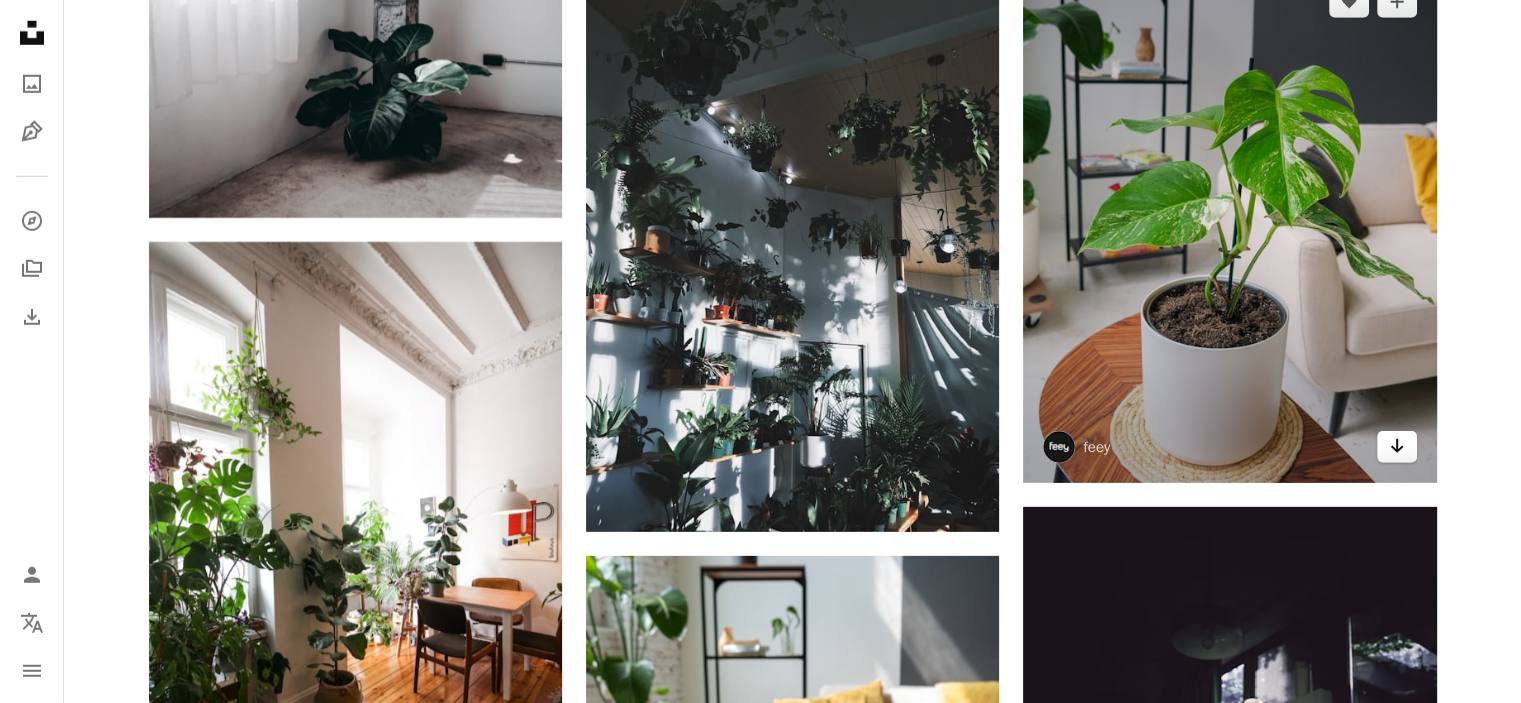 click on "Arrow pointing down" 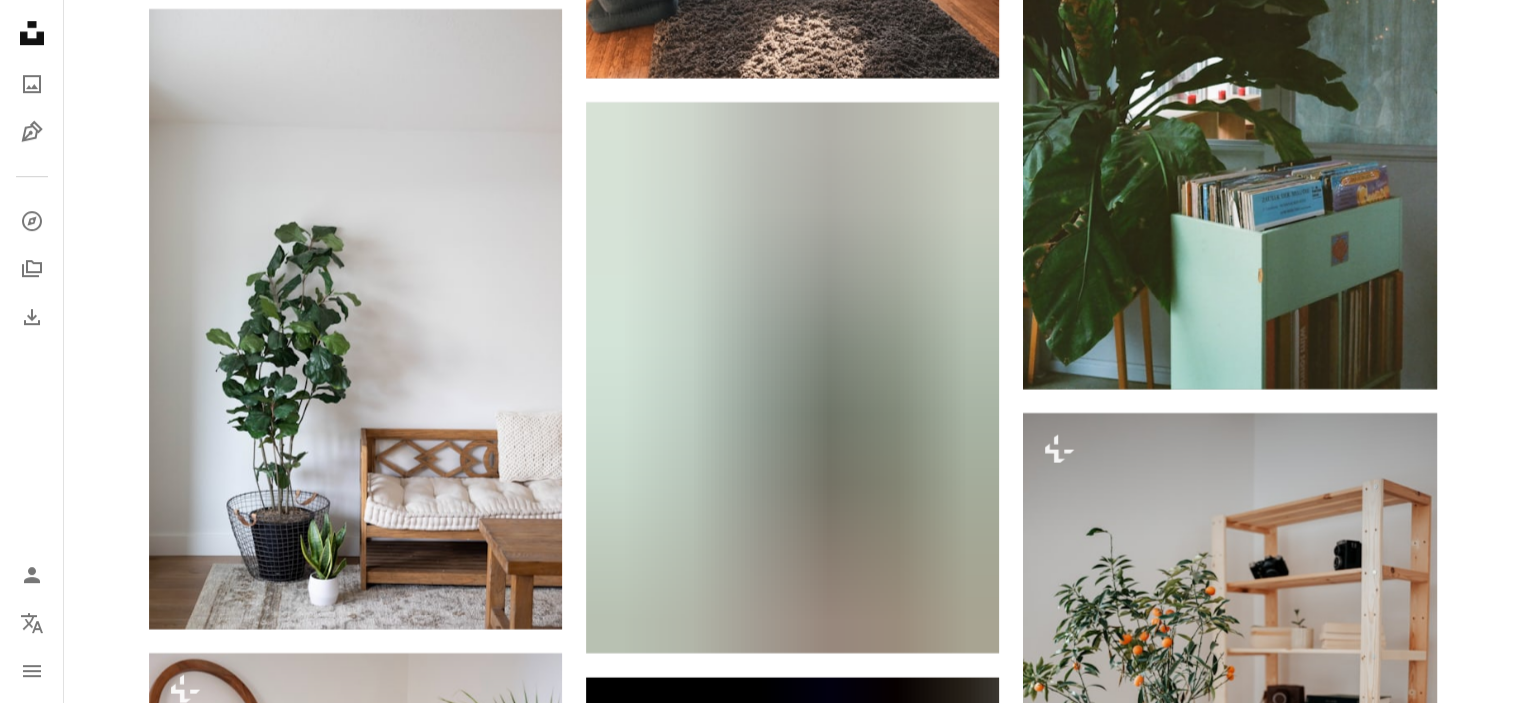 scroll, scrollTop: 16552, scrollLeft: 0, axis: vertical 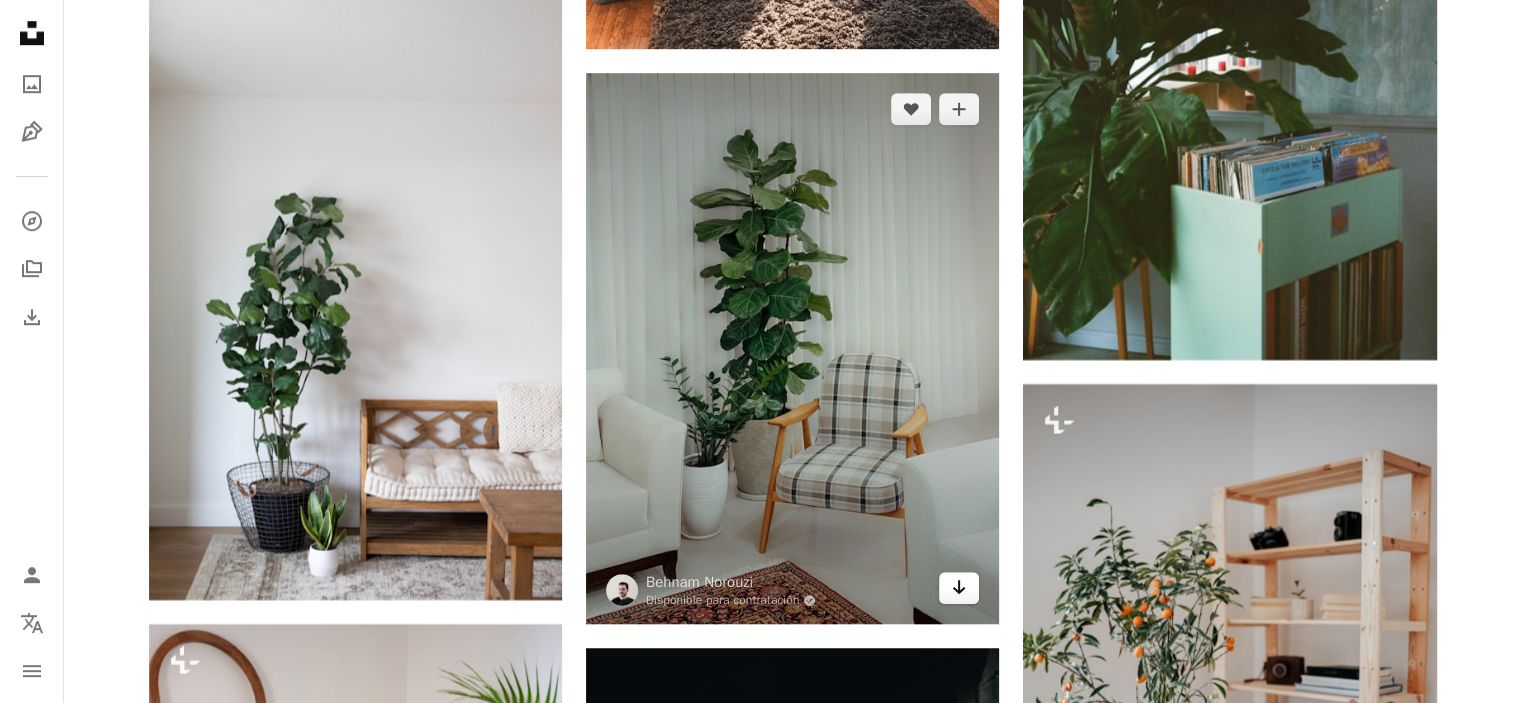 click on "Arrow pointing down" at bounding box center [959, 588] 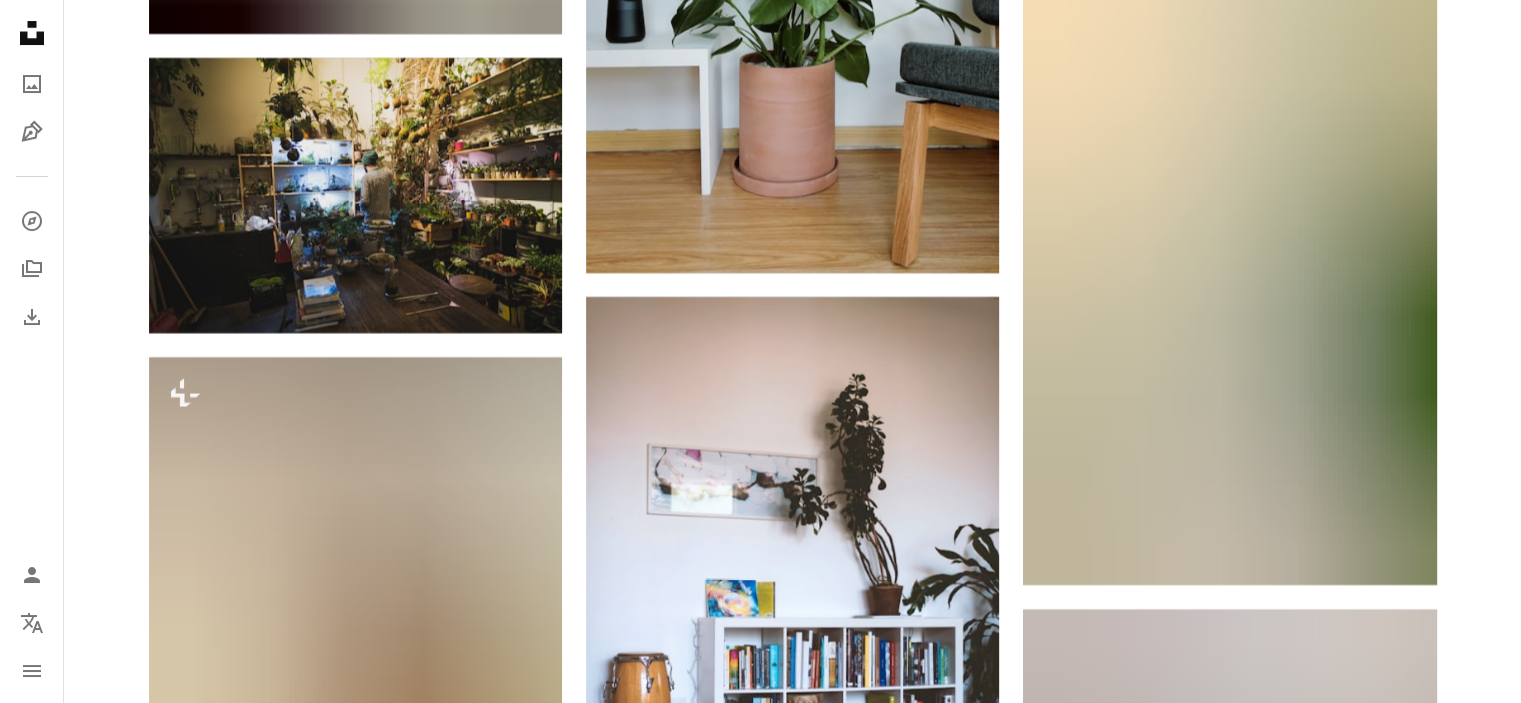 scroll, scrollTop: 45952, scrollLeft: 0, axis: vertical 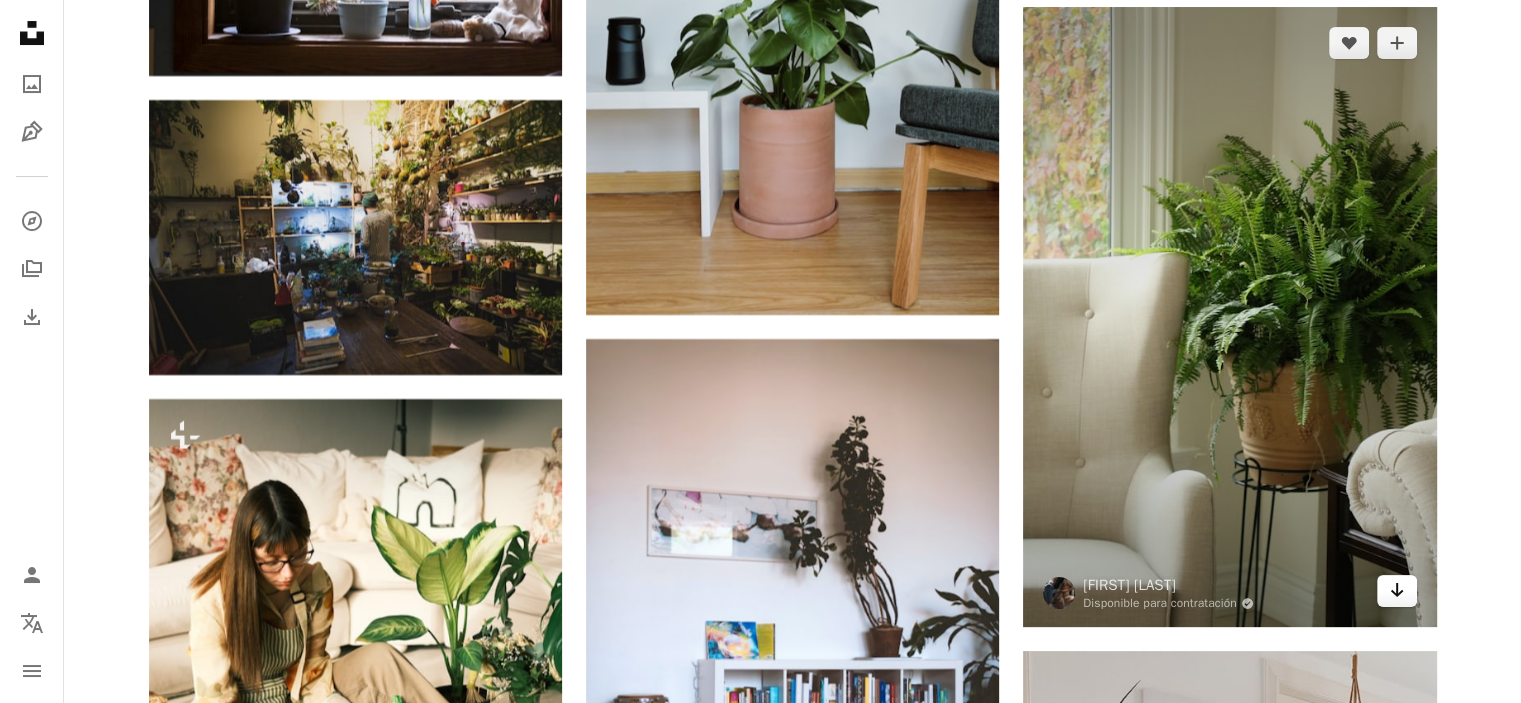 click on "Arrow pointing down" 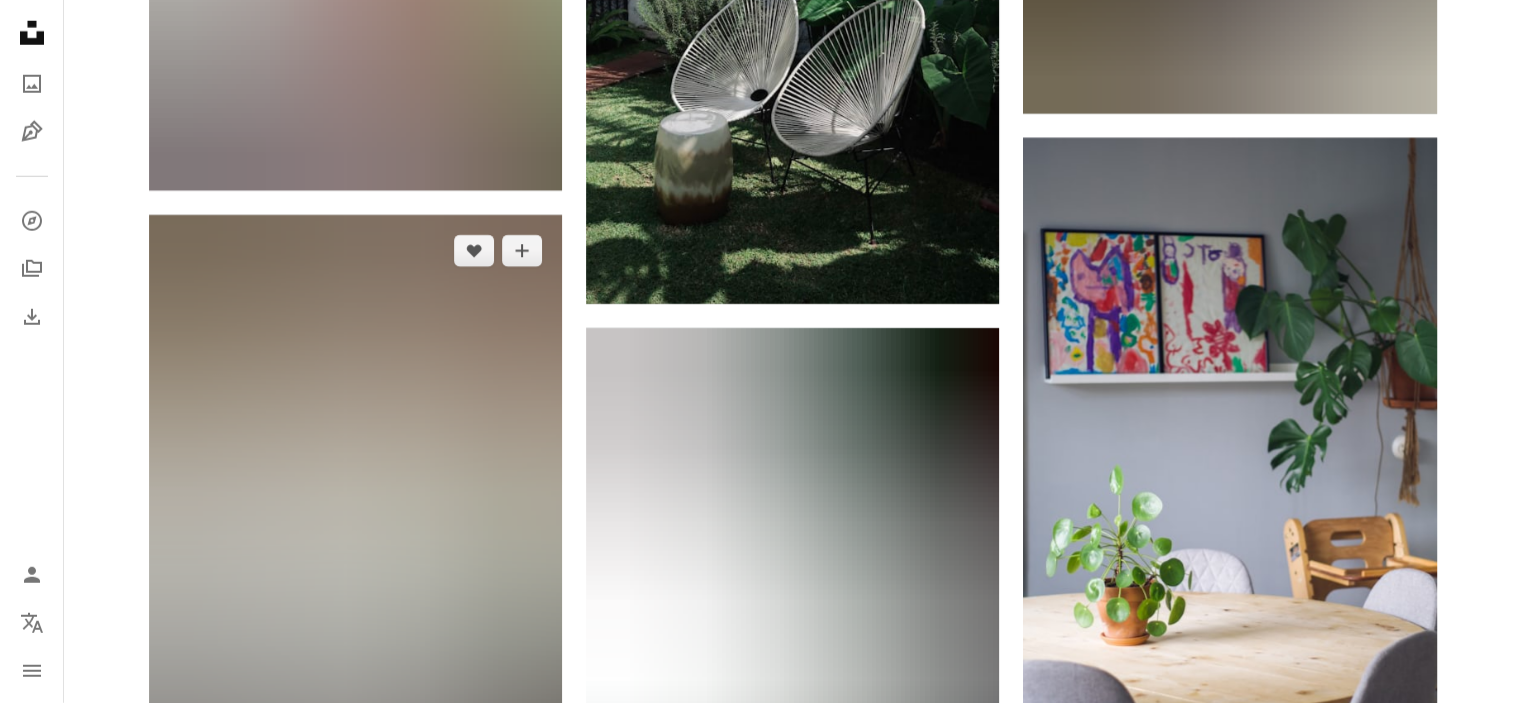 scroll, scrollTop: 81852, scrollLeft: 0, axis: vertical 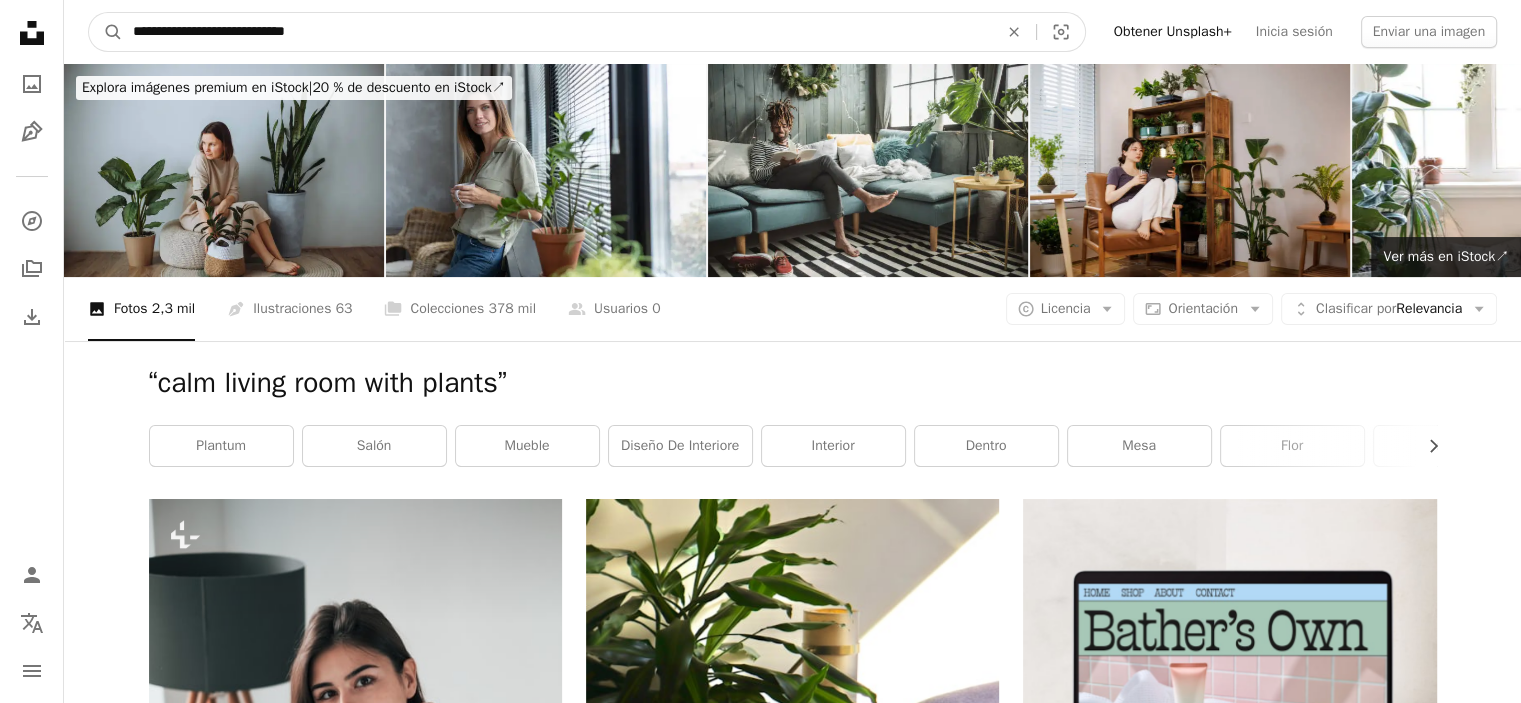 drag, startPoint x: 341, startPoint y: 35, endPoint x: 128, endPoint y: 35, distance: 213 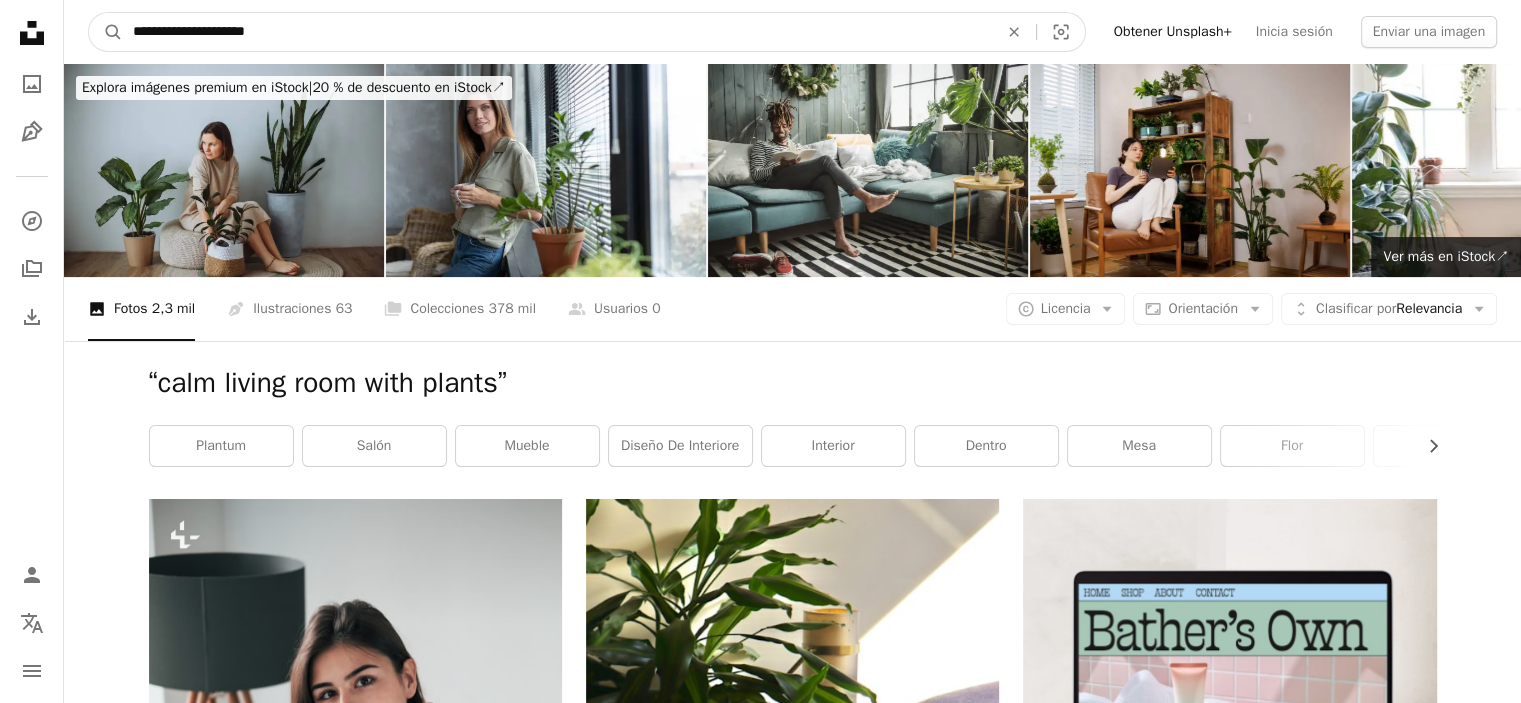 type on "**********" 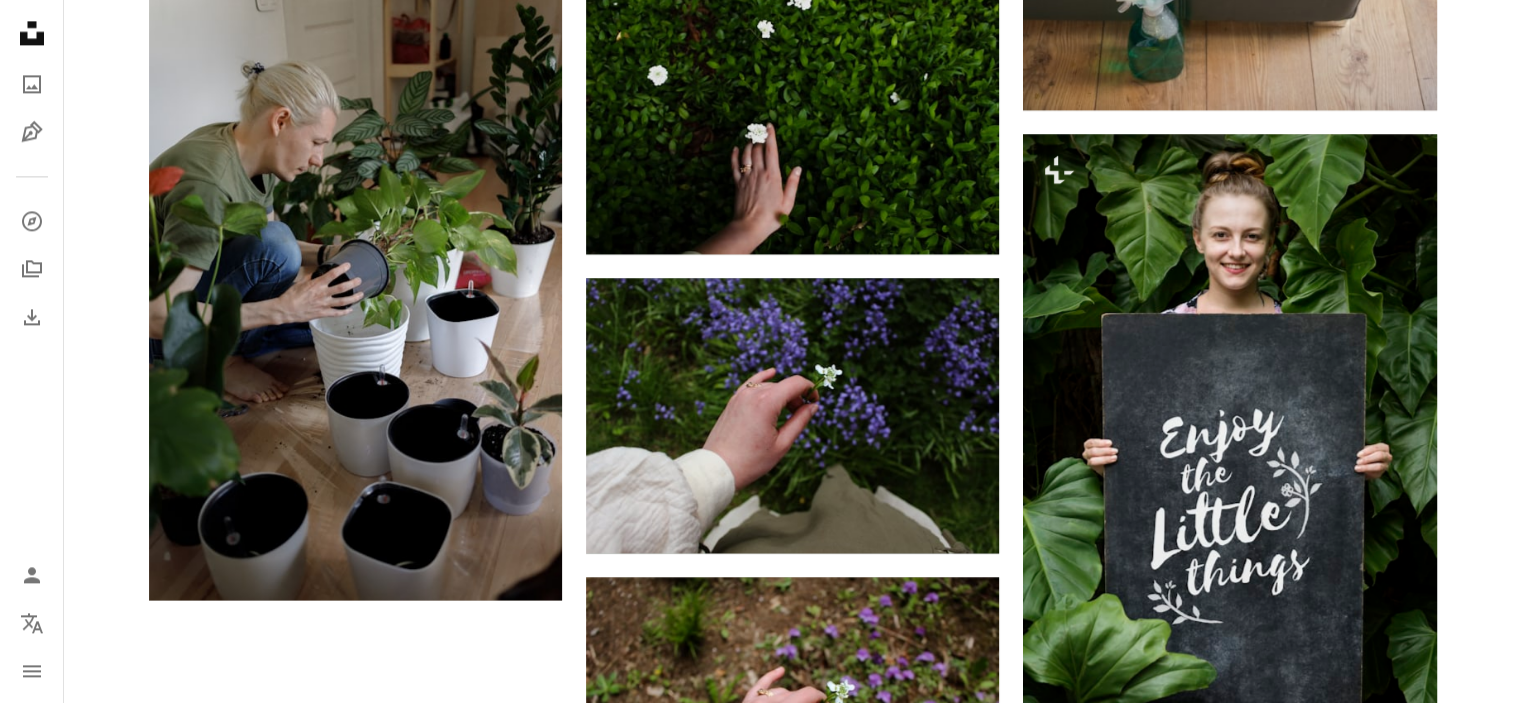 scroll, scrollTop: 2776, scrollLeft: 0, axis: vertical 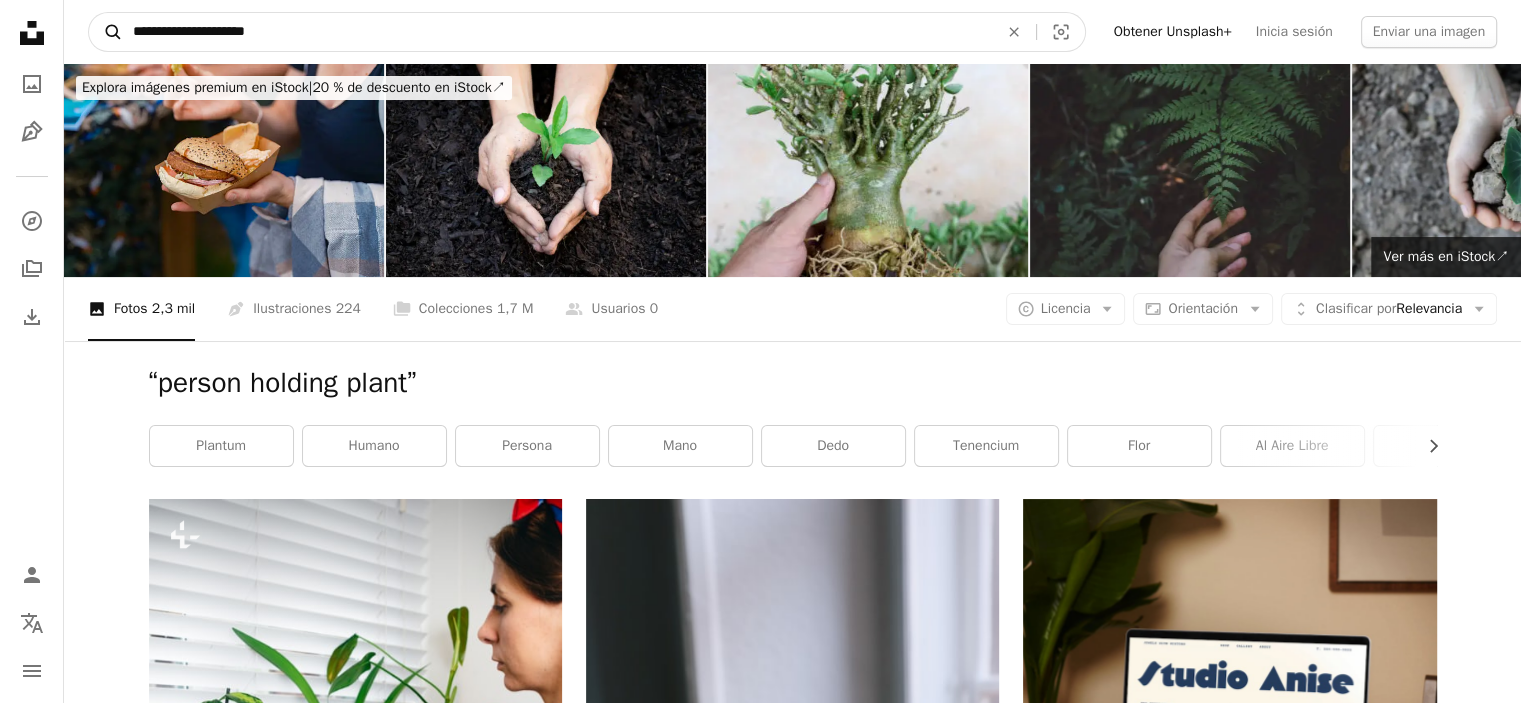 drag, startPoint x: 278, startPoint y: 27, endPoint x: 116, endPoint y: 22, distance: 162.07715 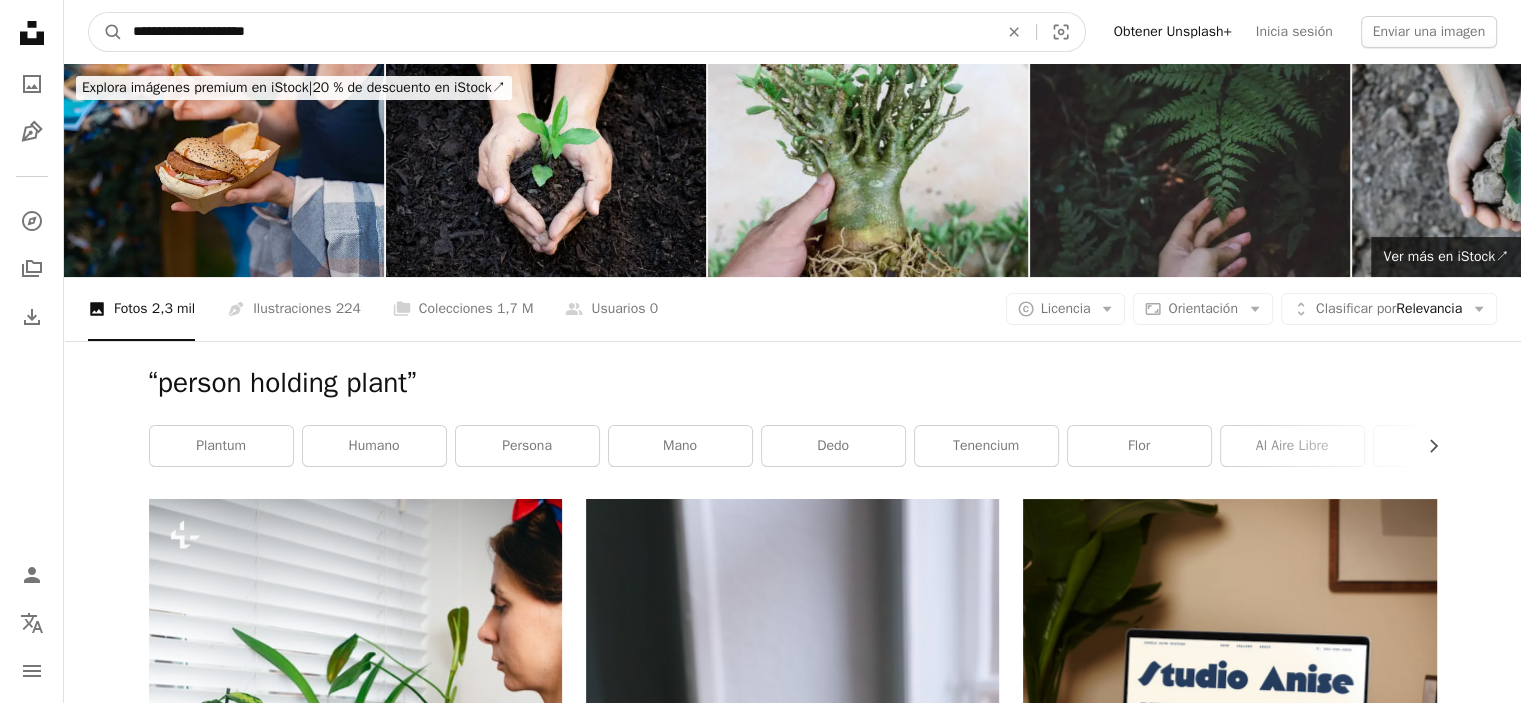 paste on "*" 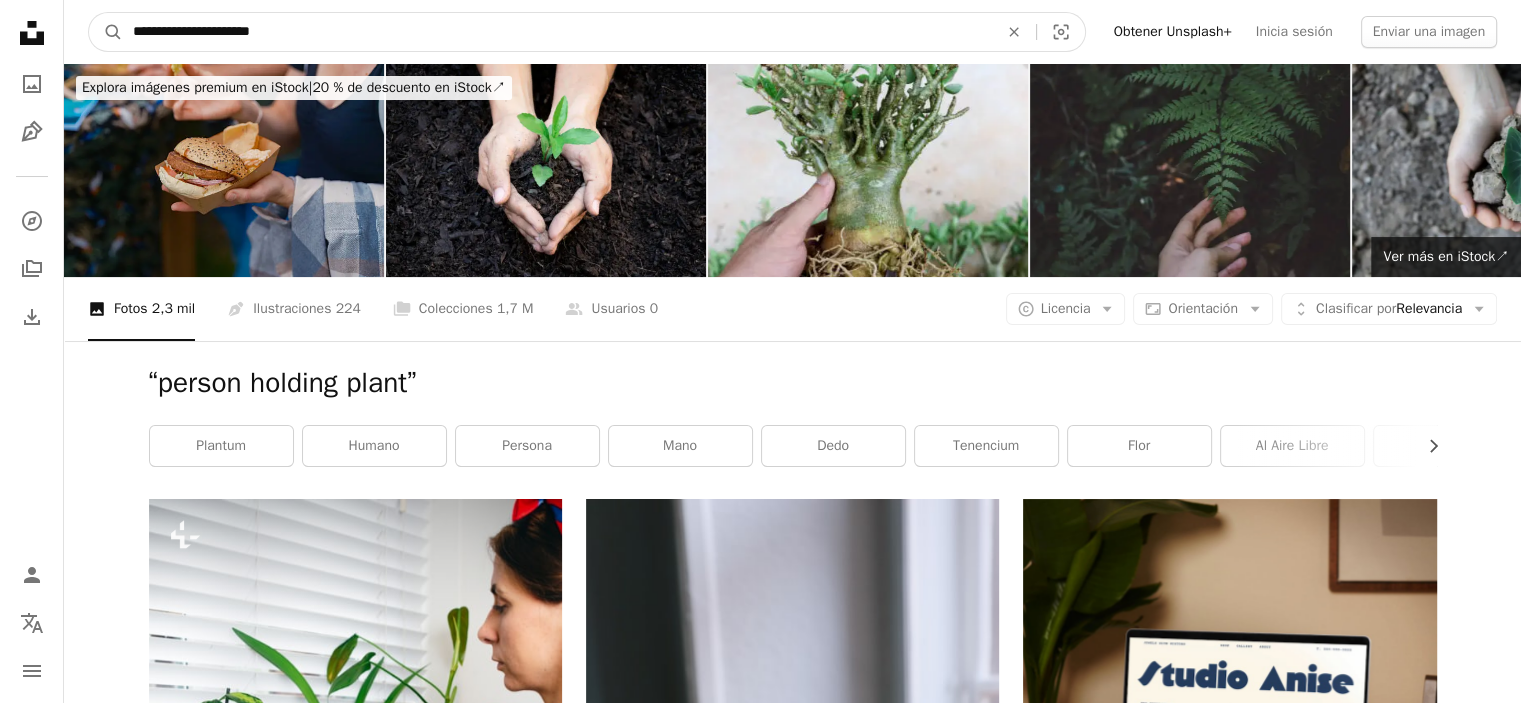 click on "A magnifying glass" at bounding box center [106, 32] 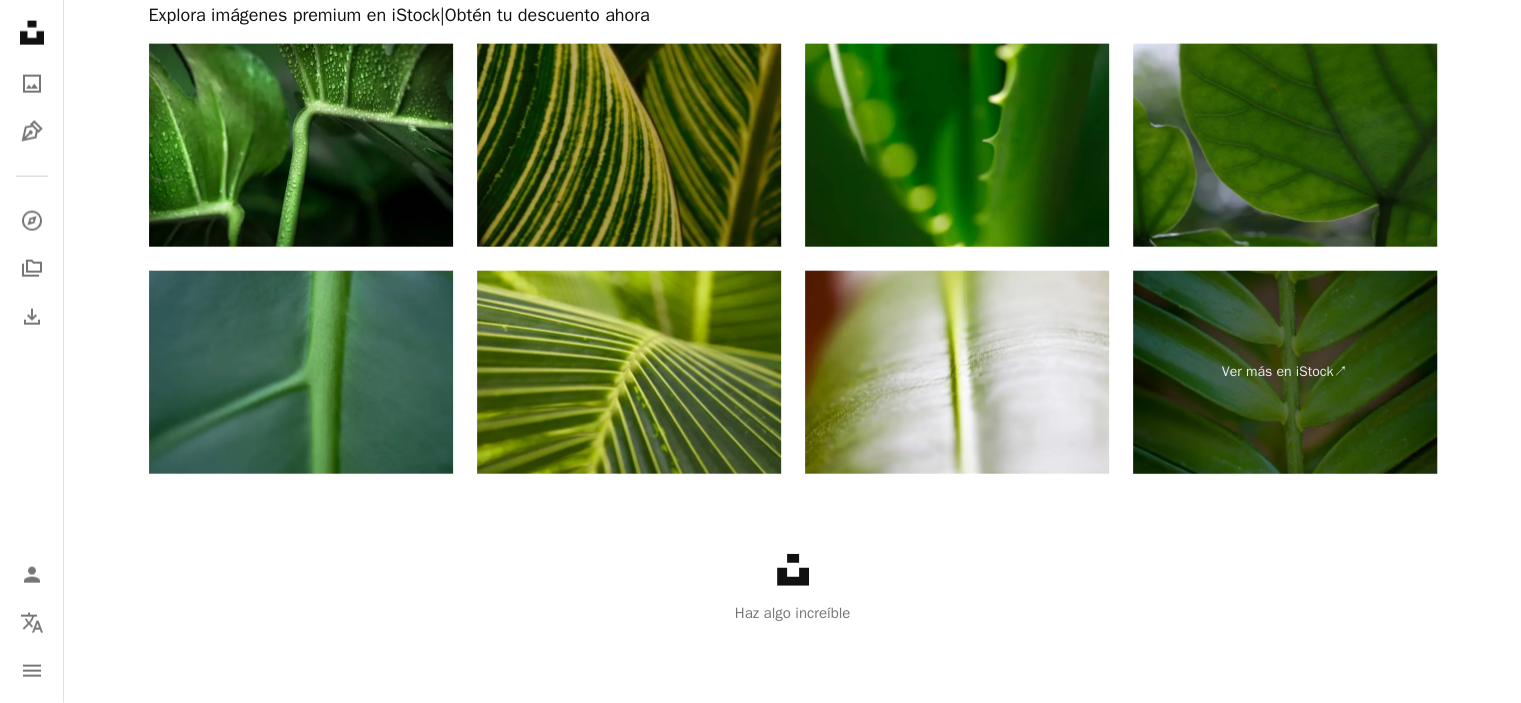 scroll, scrollTop: 4226, scrollLeft: 0, axis: vertical 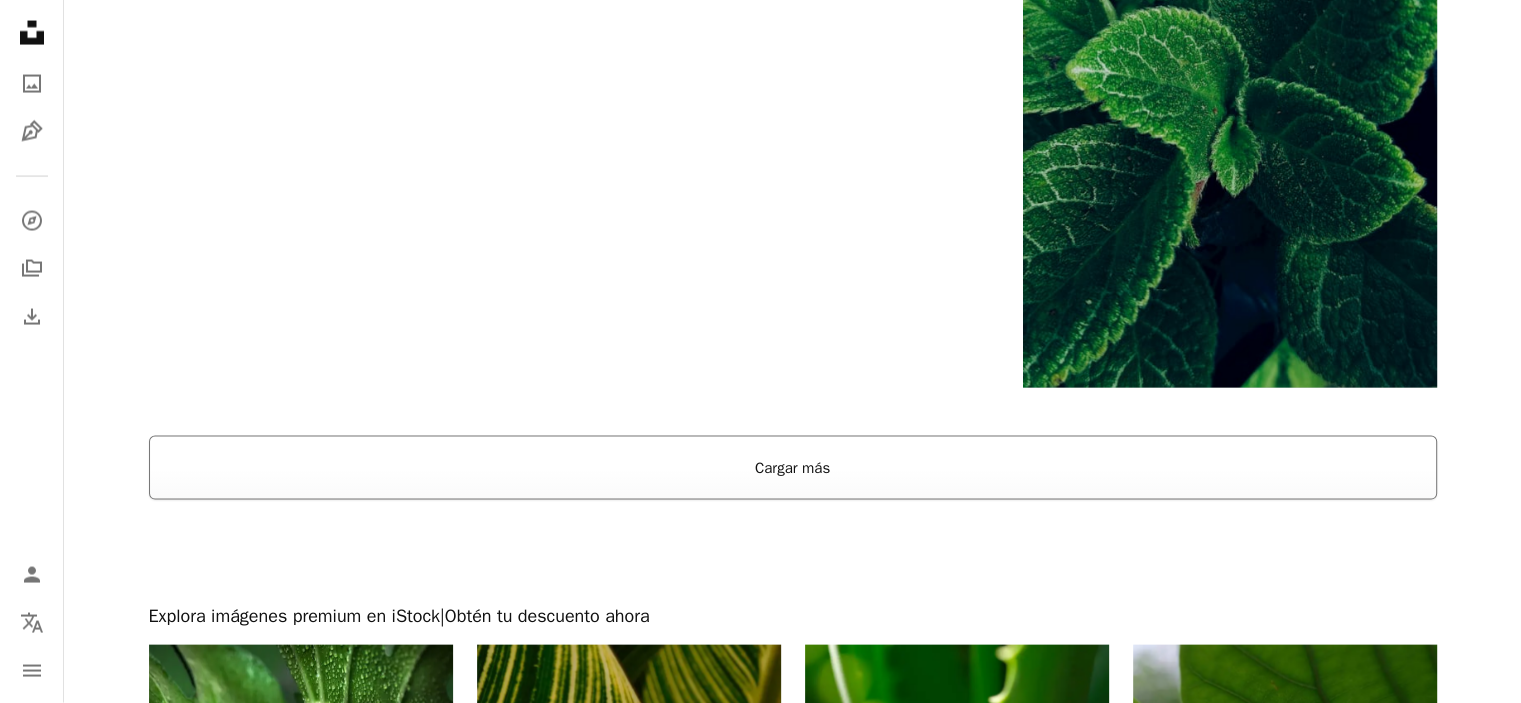 click on "Cargar más" at bounding box center [793, 468] 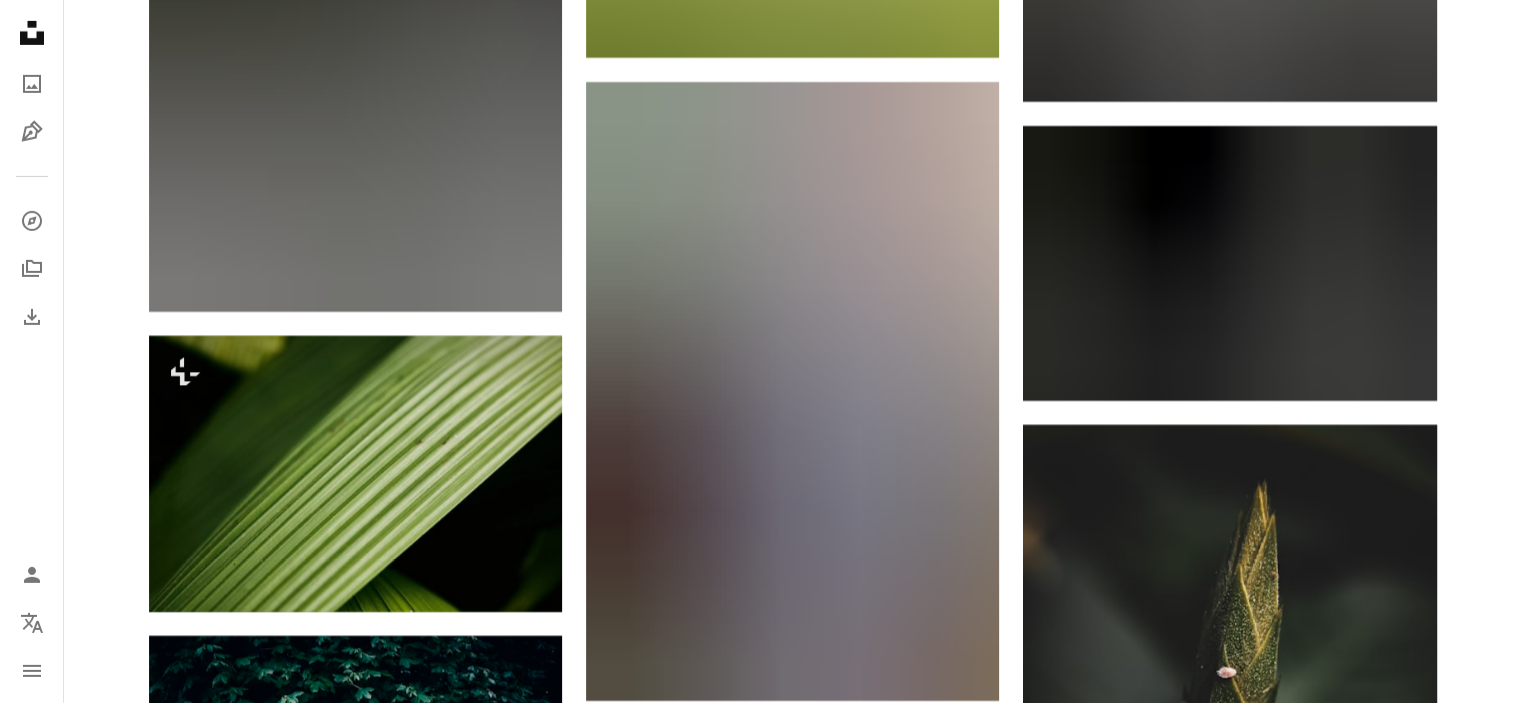 scroll, scrollTop: 14426, scrollLeft: 0, axis: vertical 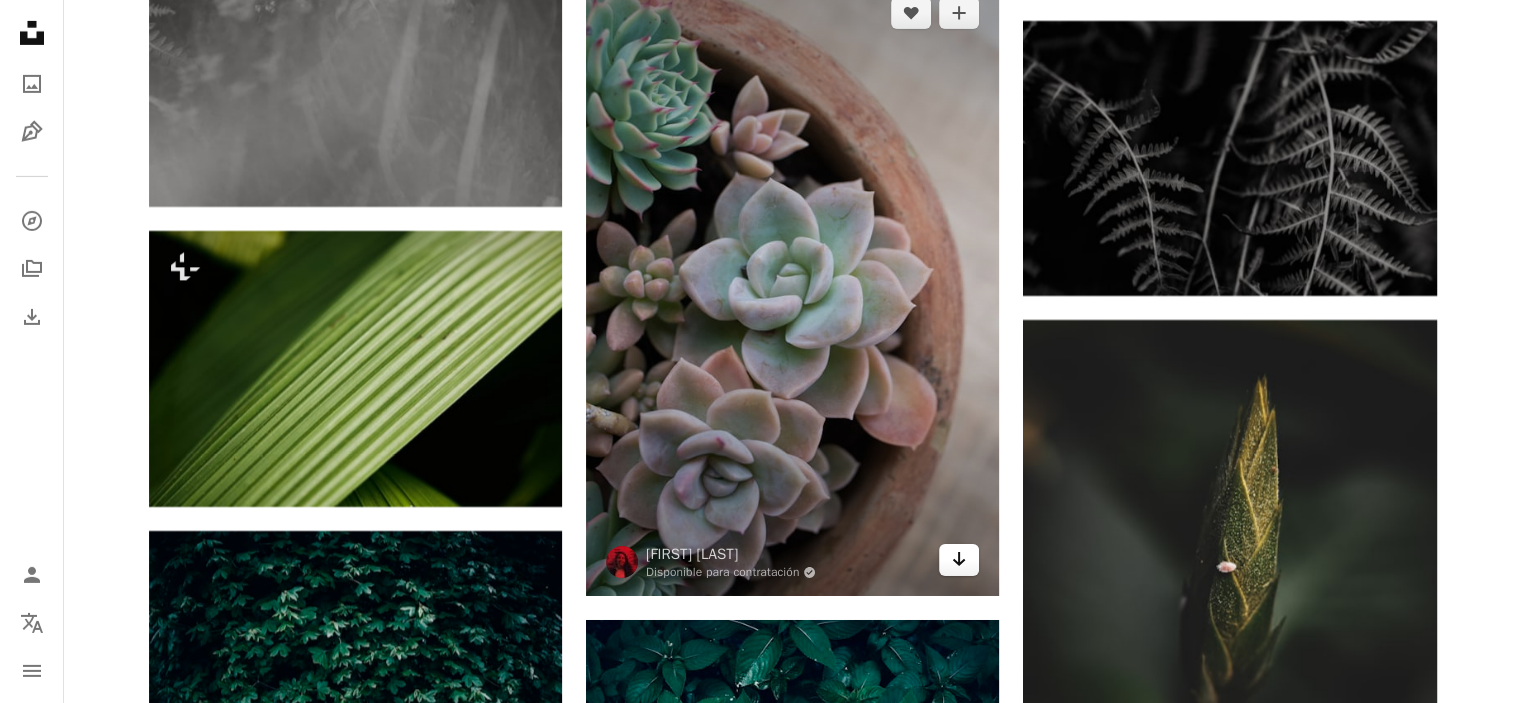 click on "Arrow pointing down" 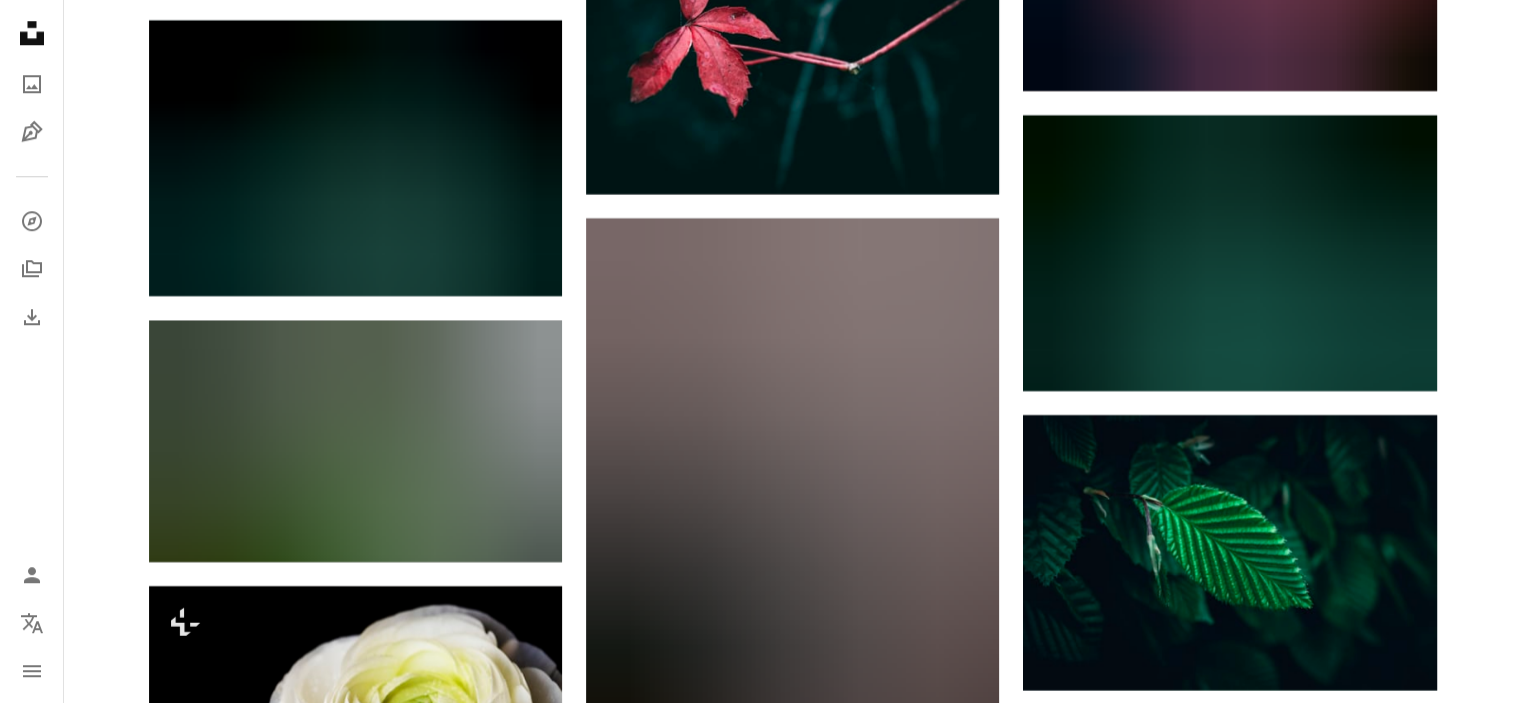 scroll, scrollTop: 39826, scrollLeft: 0, axis: vertical 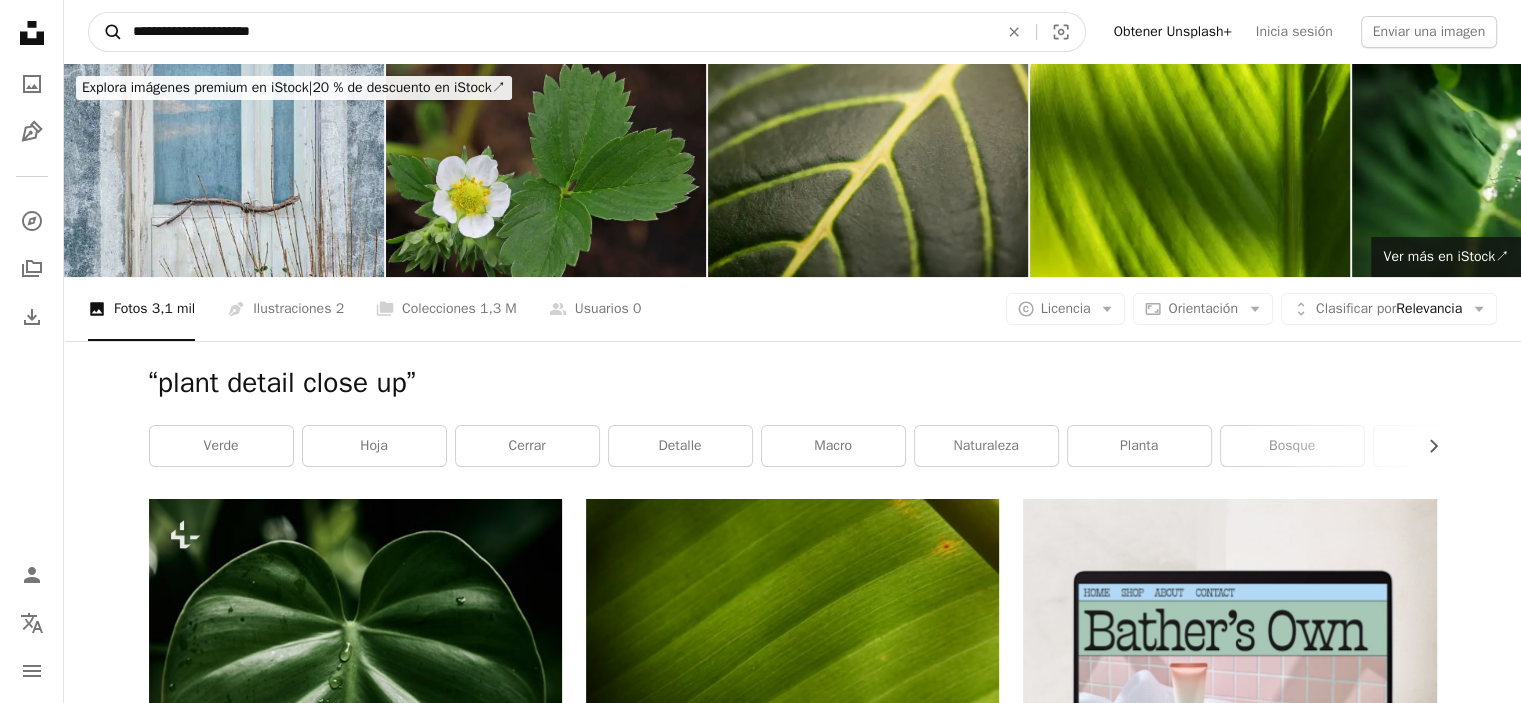 drag, startPoint x: 311, startPoint y: 29, endPoint x: 93, endPoint y: 32, distance: 218.02065 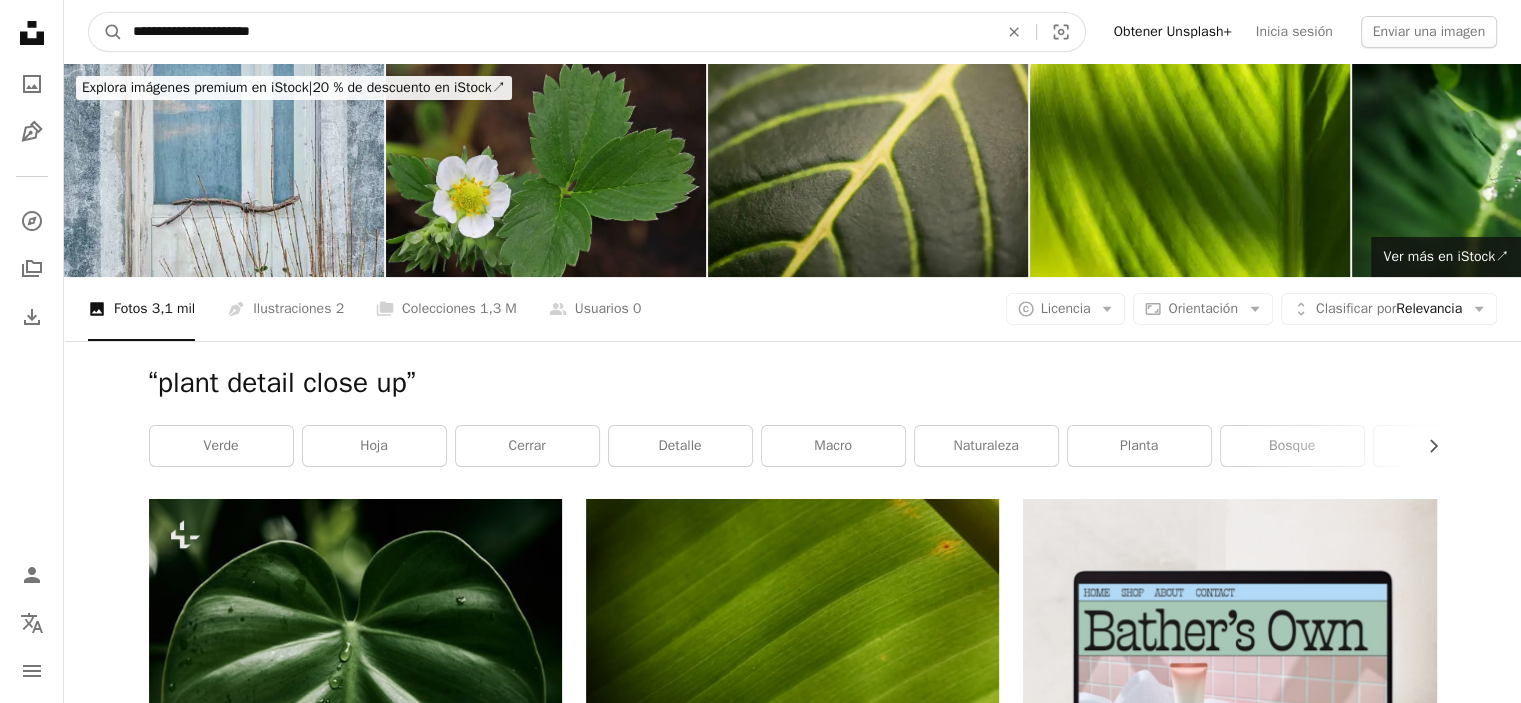 paste 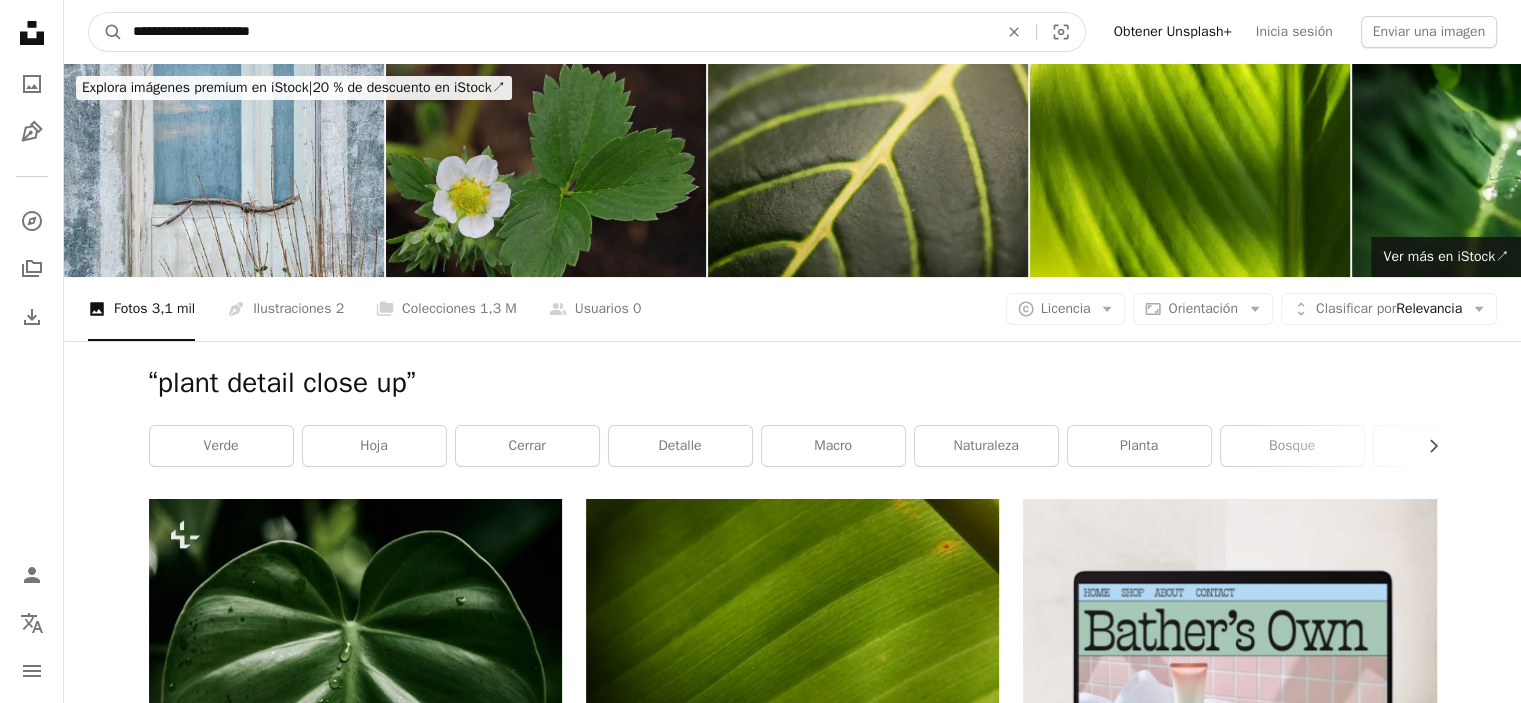 click on "A magnifying glass" at bounding box center [106, 32] 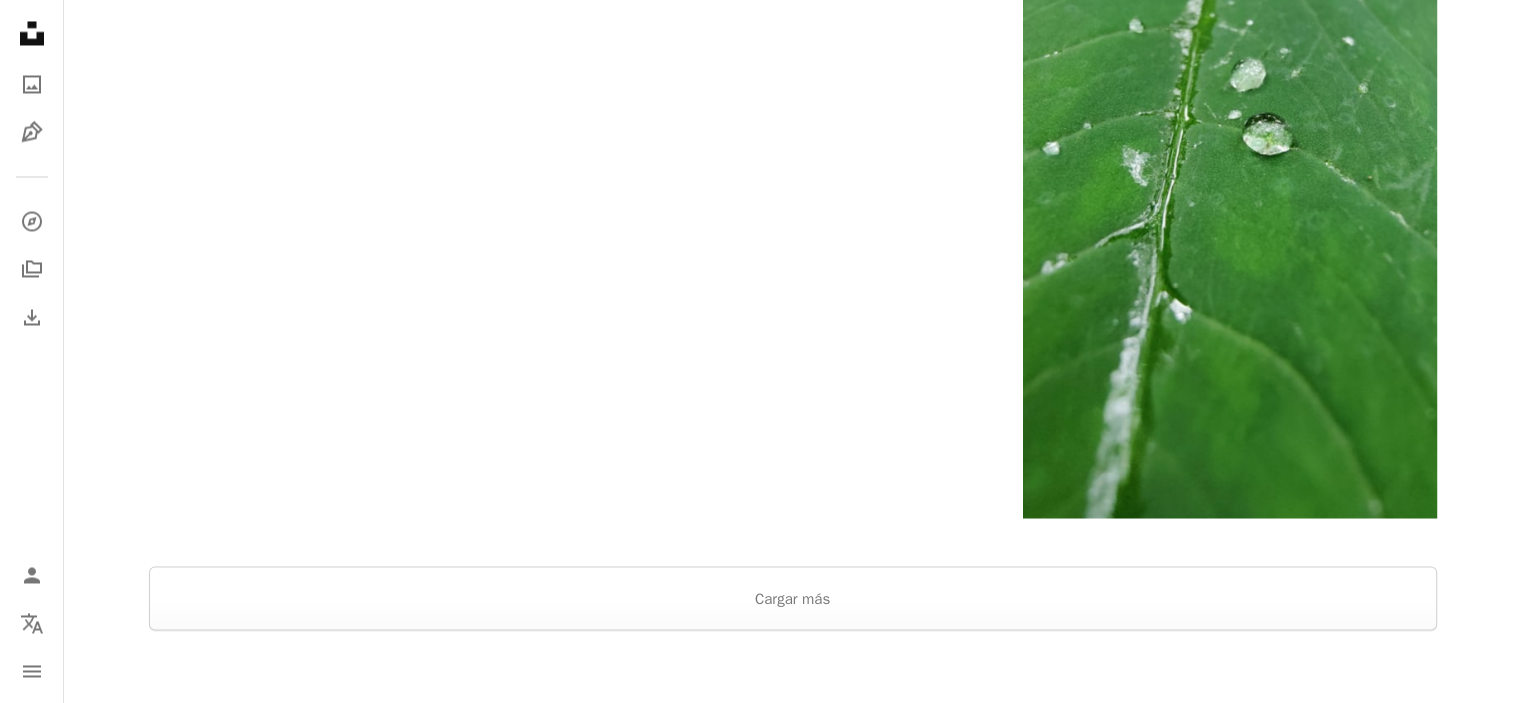 scroll, scrollTop: 3700, scrollLeft: 0, axis: vertical 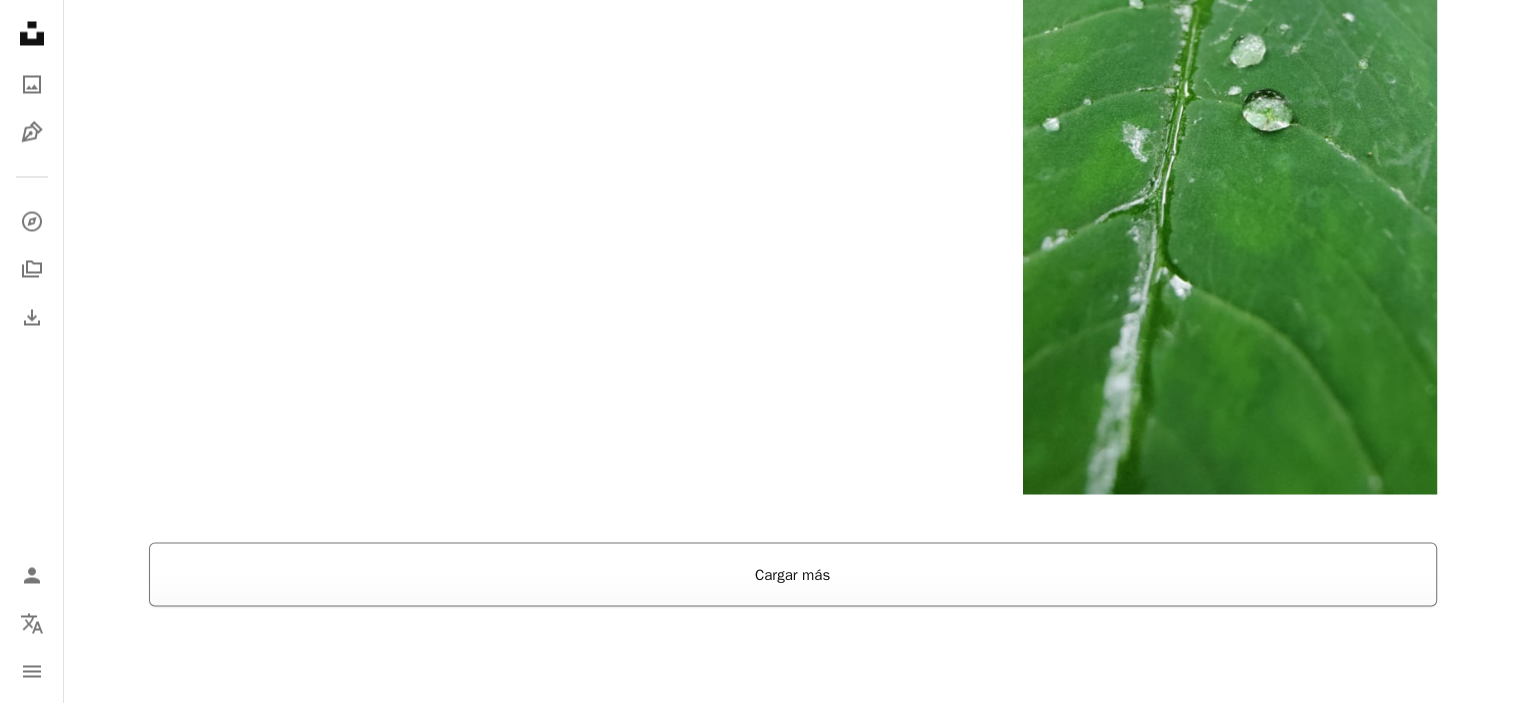 click on "Cargar más" at bounding box center [793, 574] 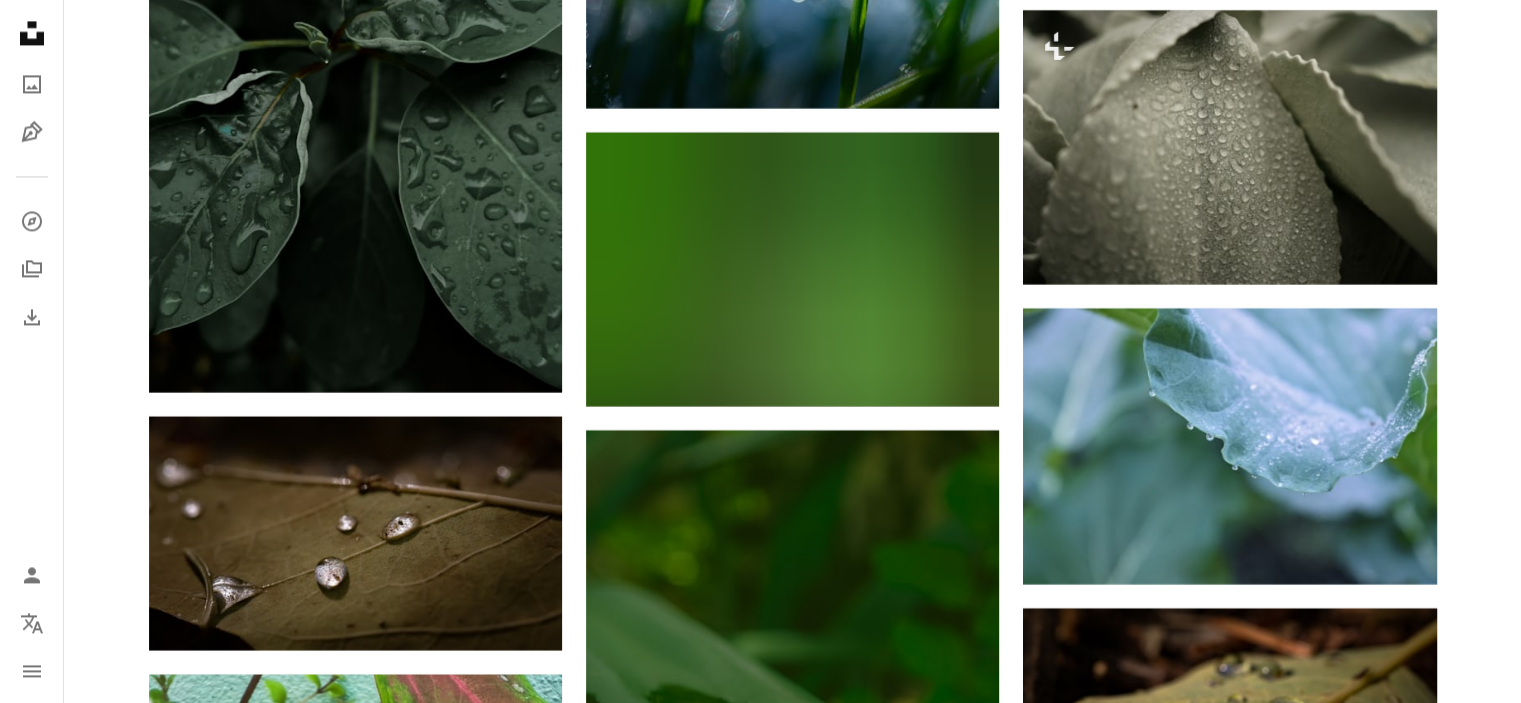 scroll, scrollTop: 17800, scrollLeft: 0, axis: vertical 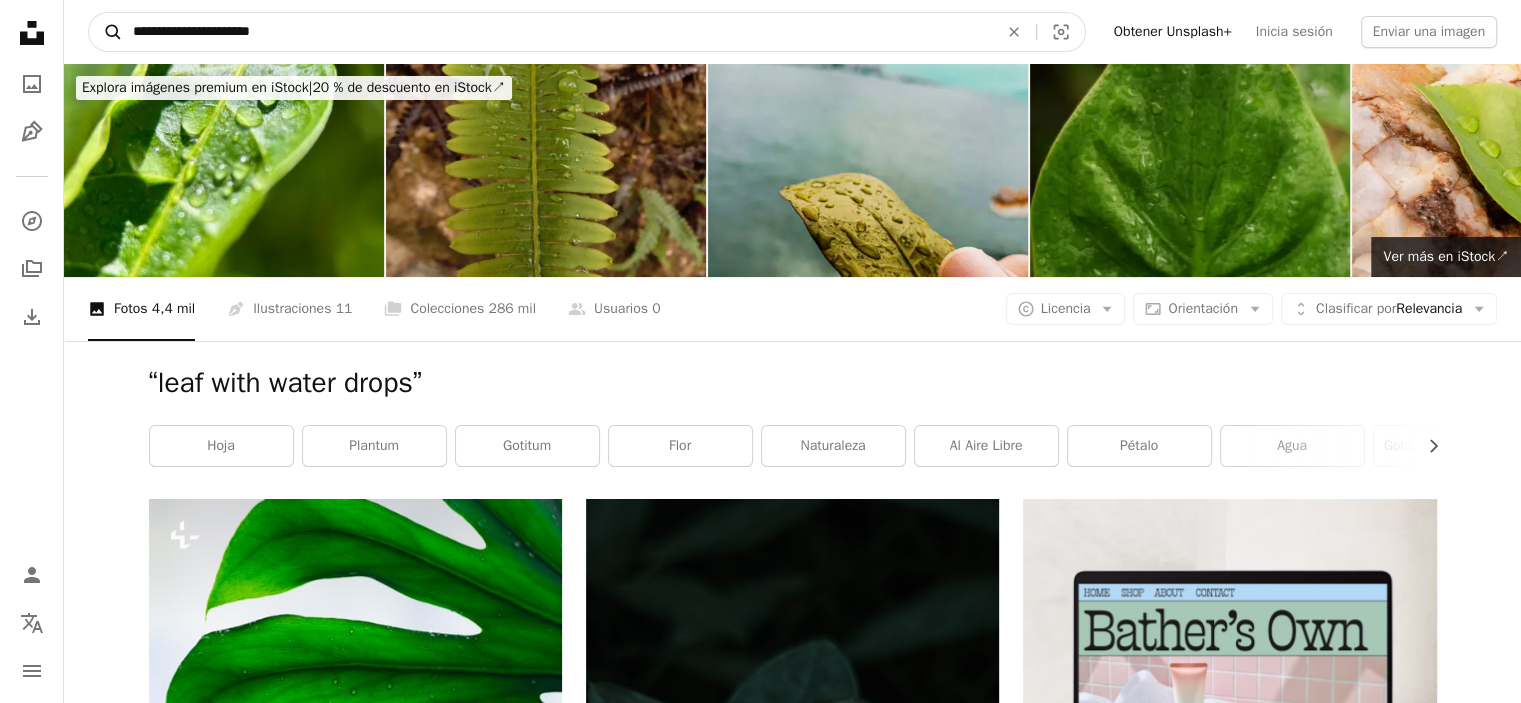 drag, startPoint x: 307, startPoint y: 36, endPoint x: 116, endPoint y: 27, distance: 191.21193 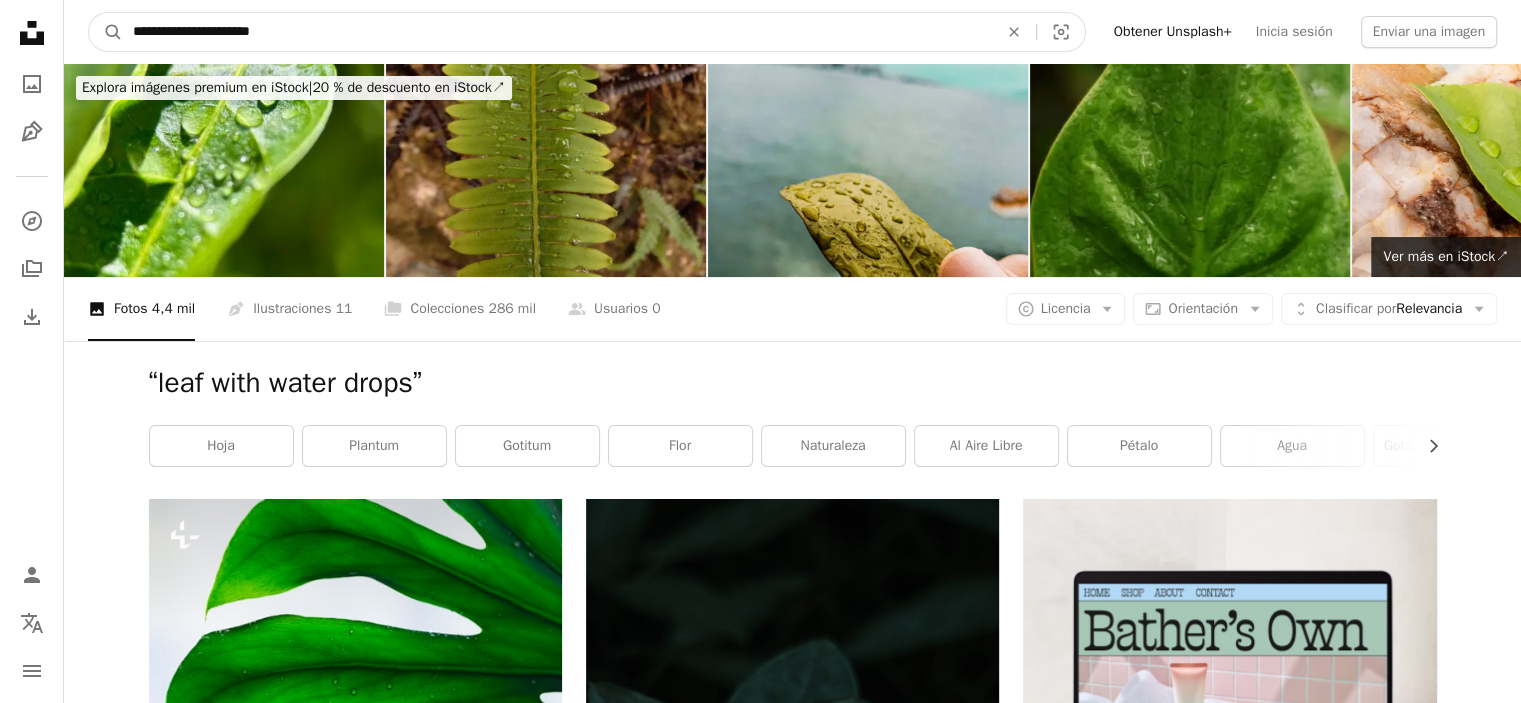 paste on "***" 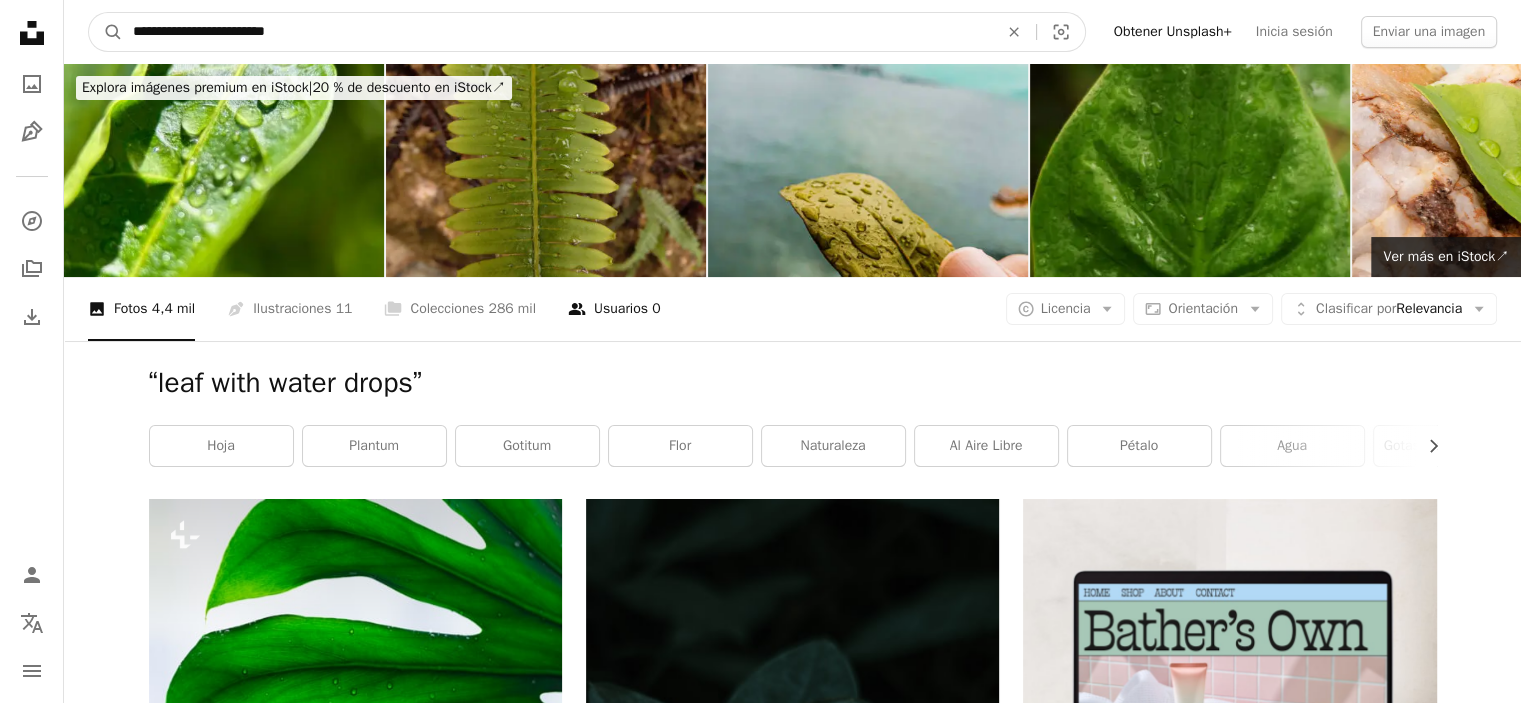 type on "**********" 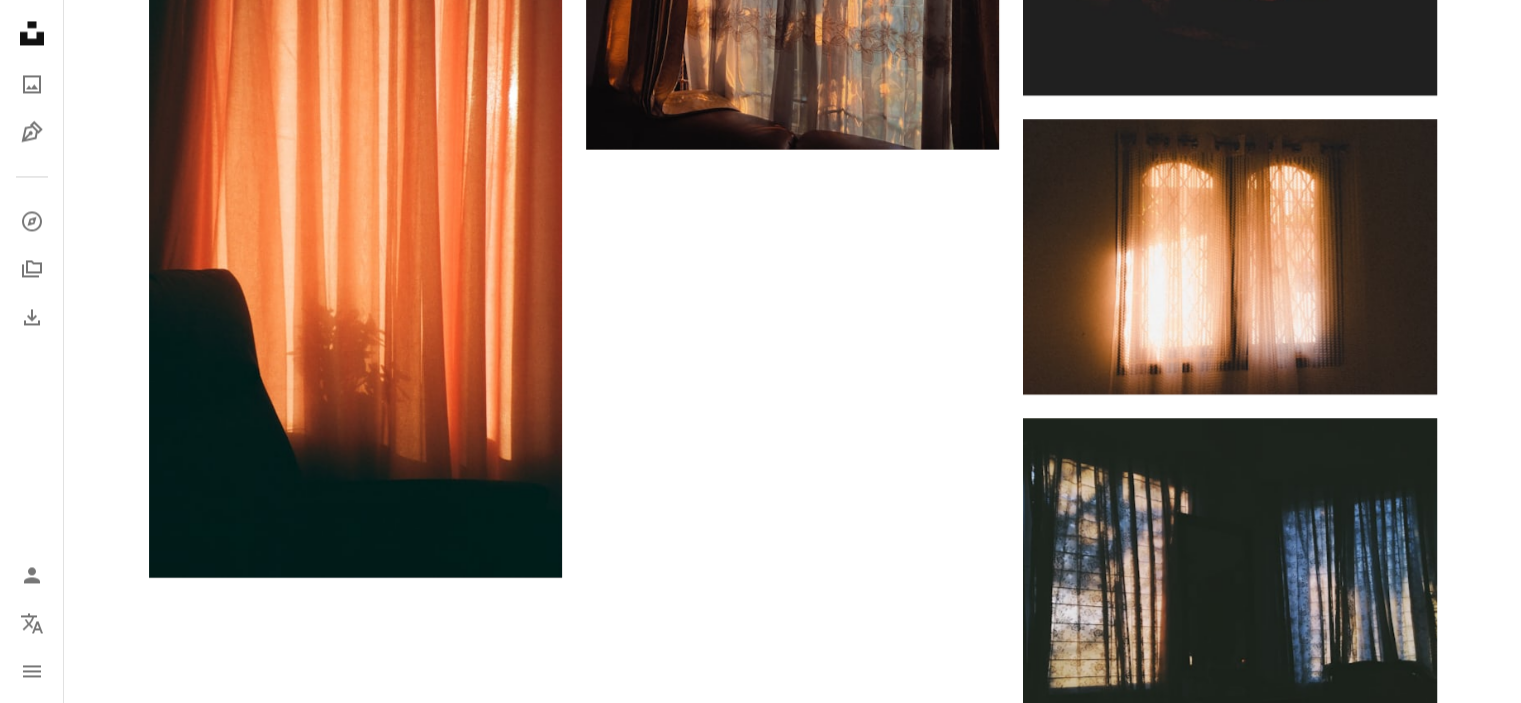 scroll, scrollTop: 3400, scrollLeft: 0, axis: vertical 